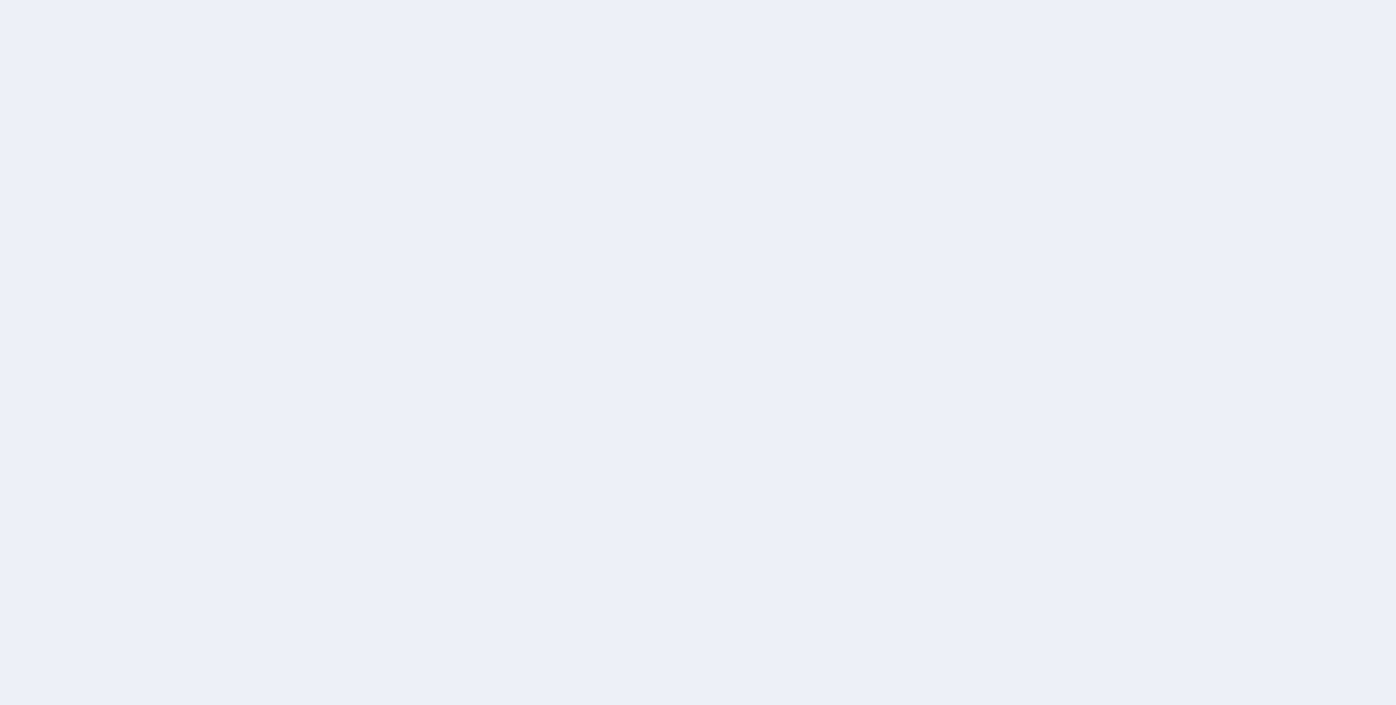 scroll, scrollTop: 0, scrollLeft: 0, axis: both 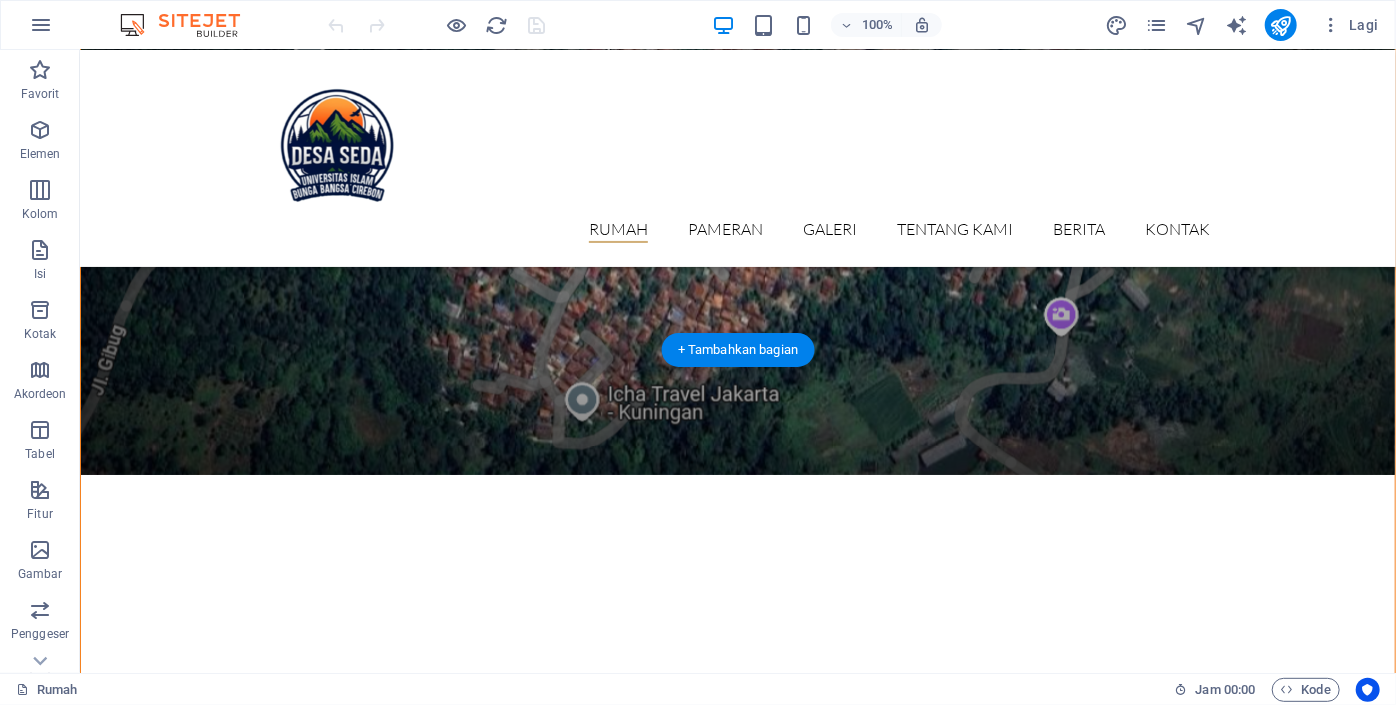 click at bounding box center [737, 2270] 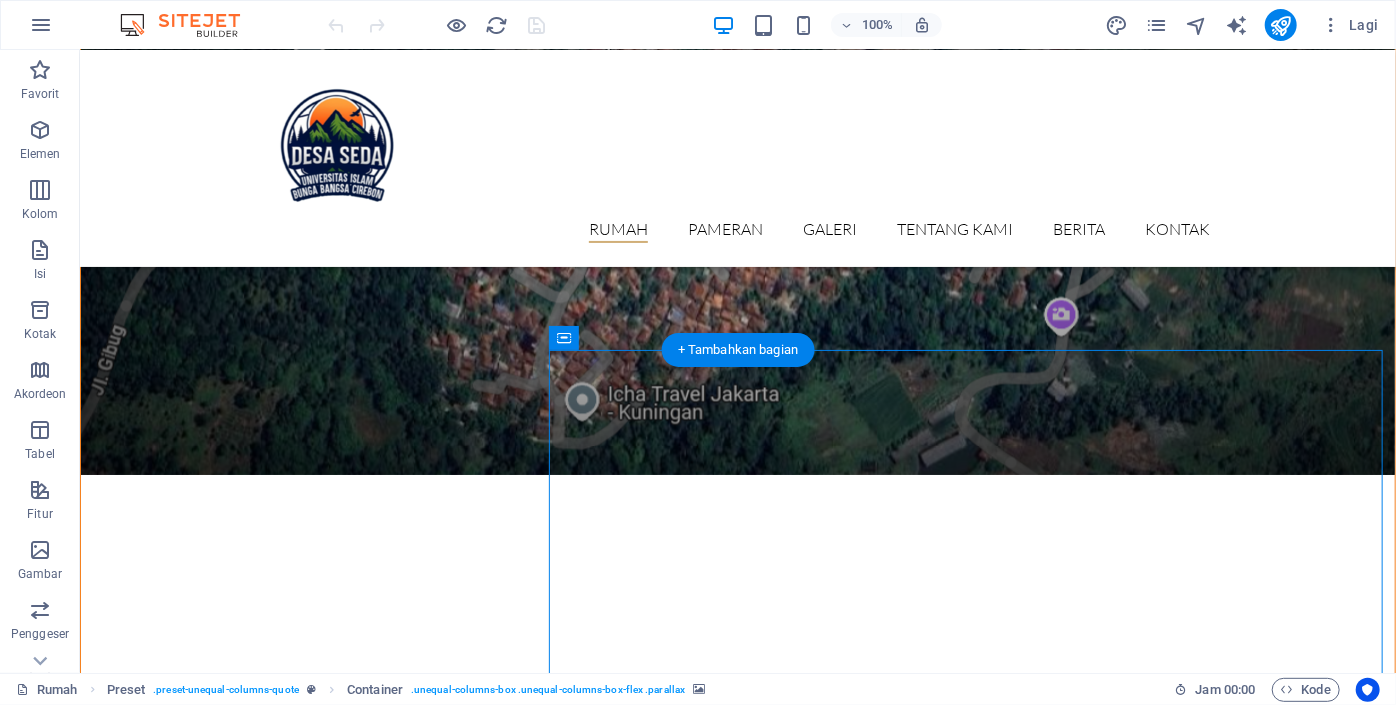 click at bounding box center [737, 2270] 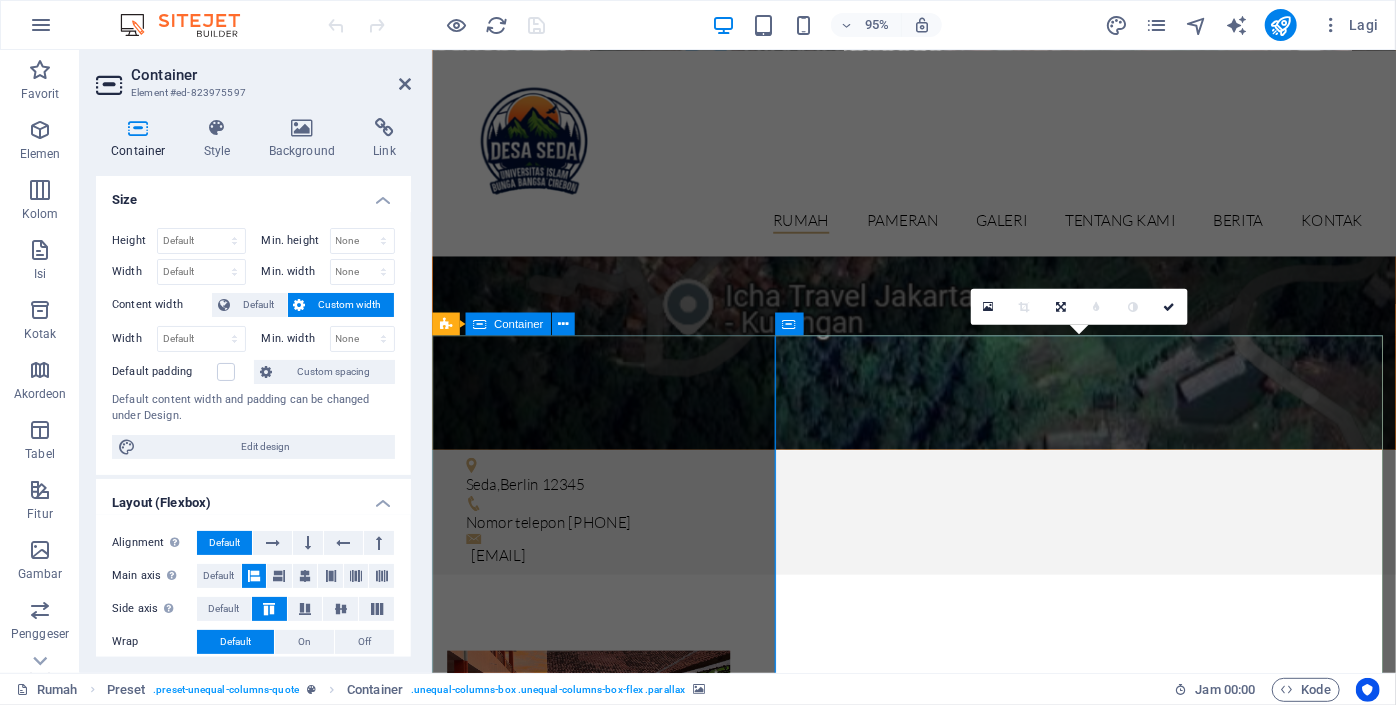 scroll, scrollTop: 2189, scrollLeft: 0, axis: vertical 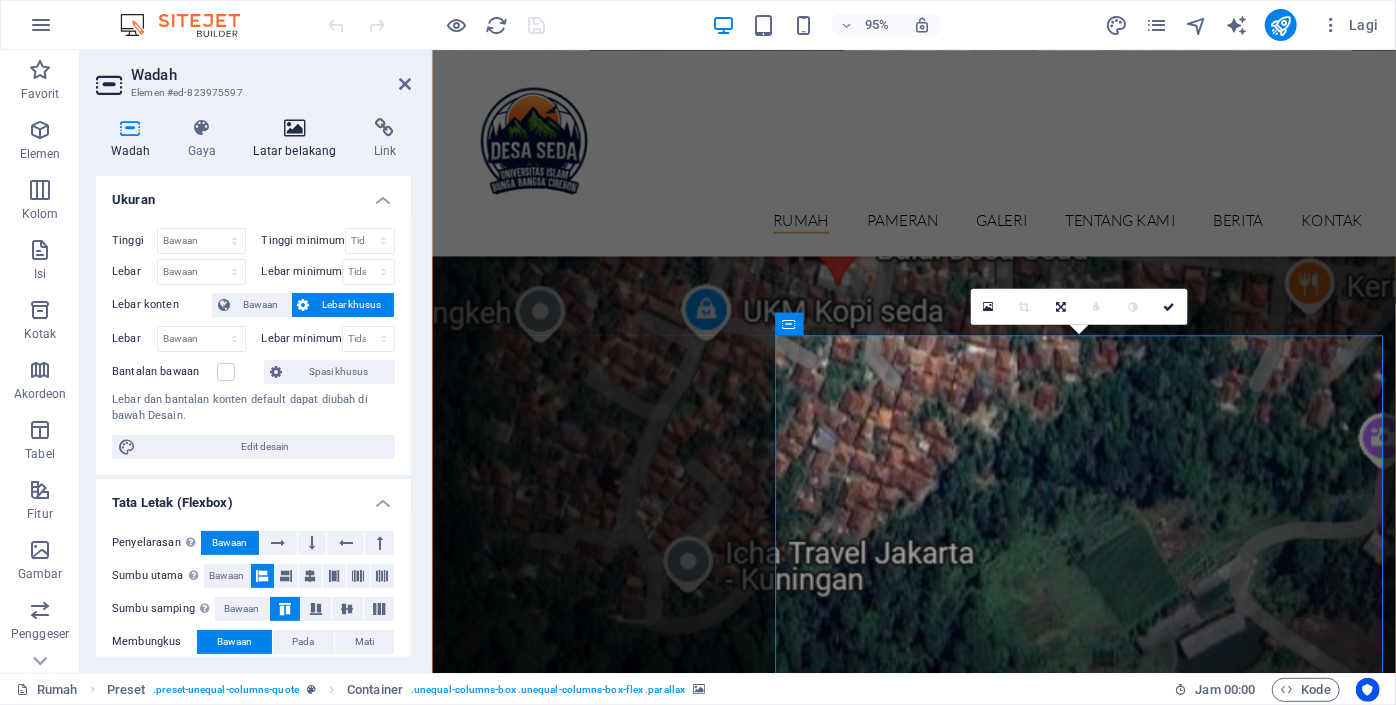 click on "Latar belakang" at bounding box center (295, 151) 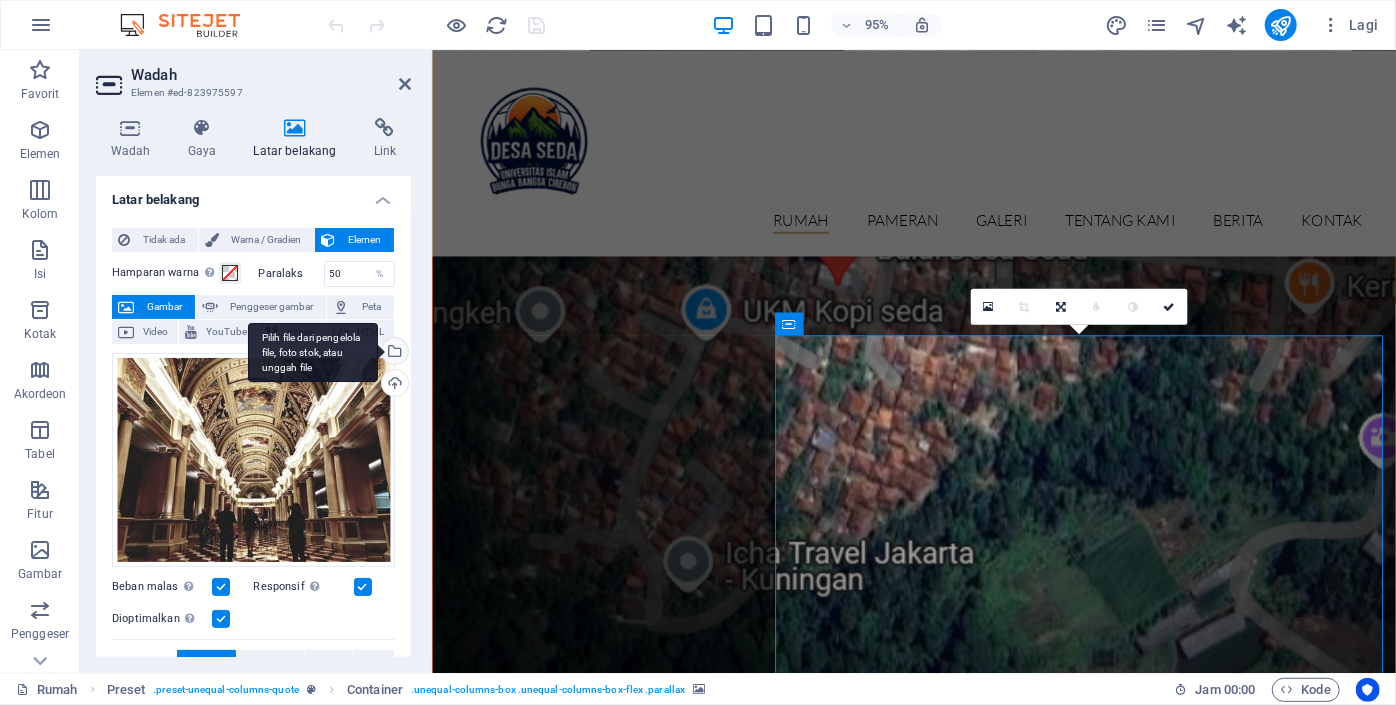 click on "Pilih file dari pengelola file, foto stok, atau unggah file" at bounding box center [393, 353] 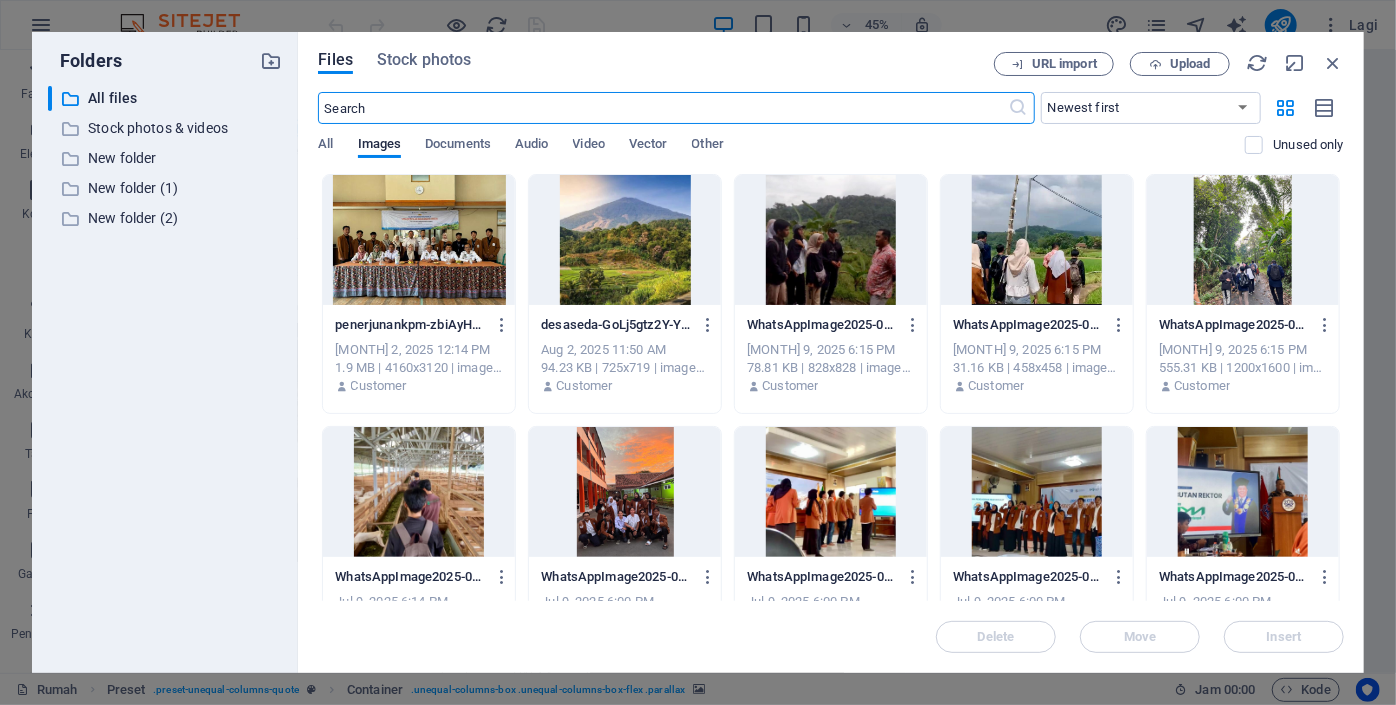 scroll, scrollTop: 2224, scrollLeft: 0, axis: vertical 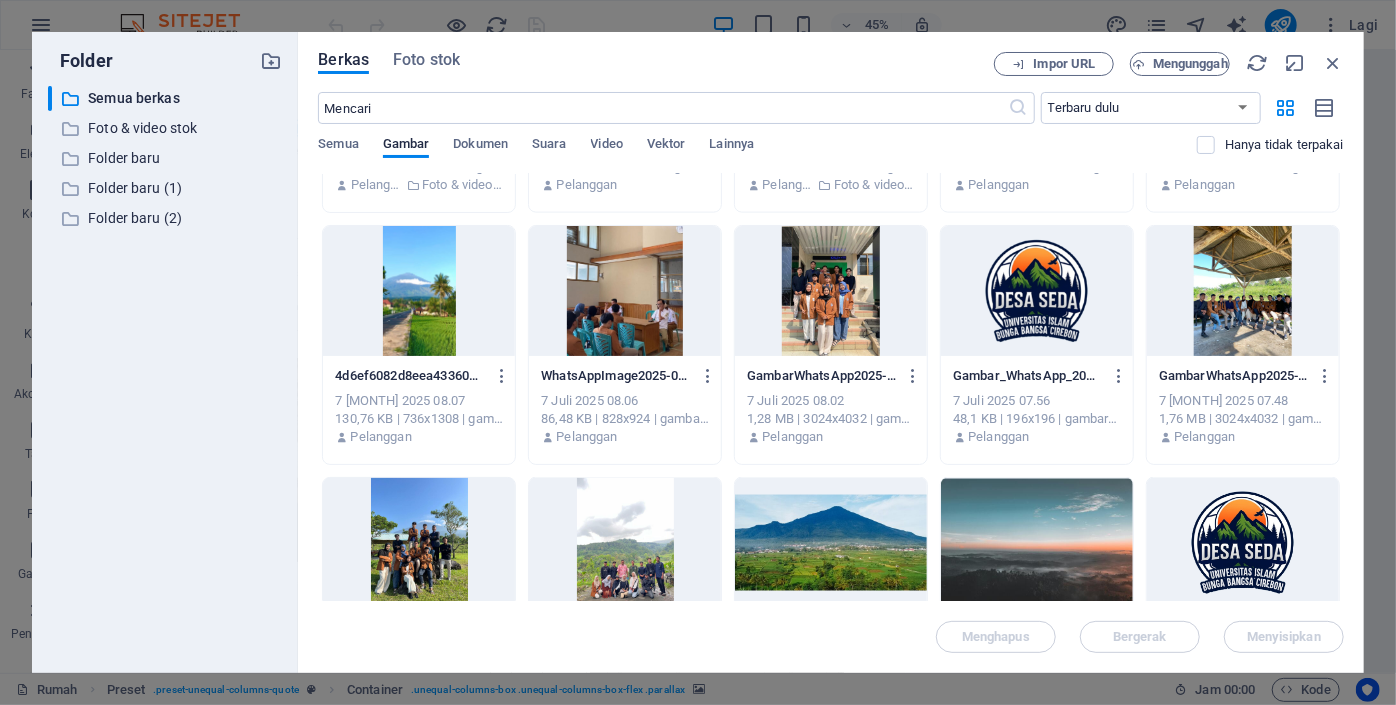 click at bounding box center (419, 291) 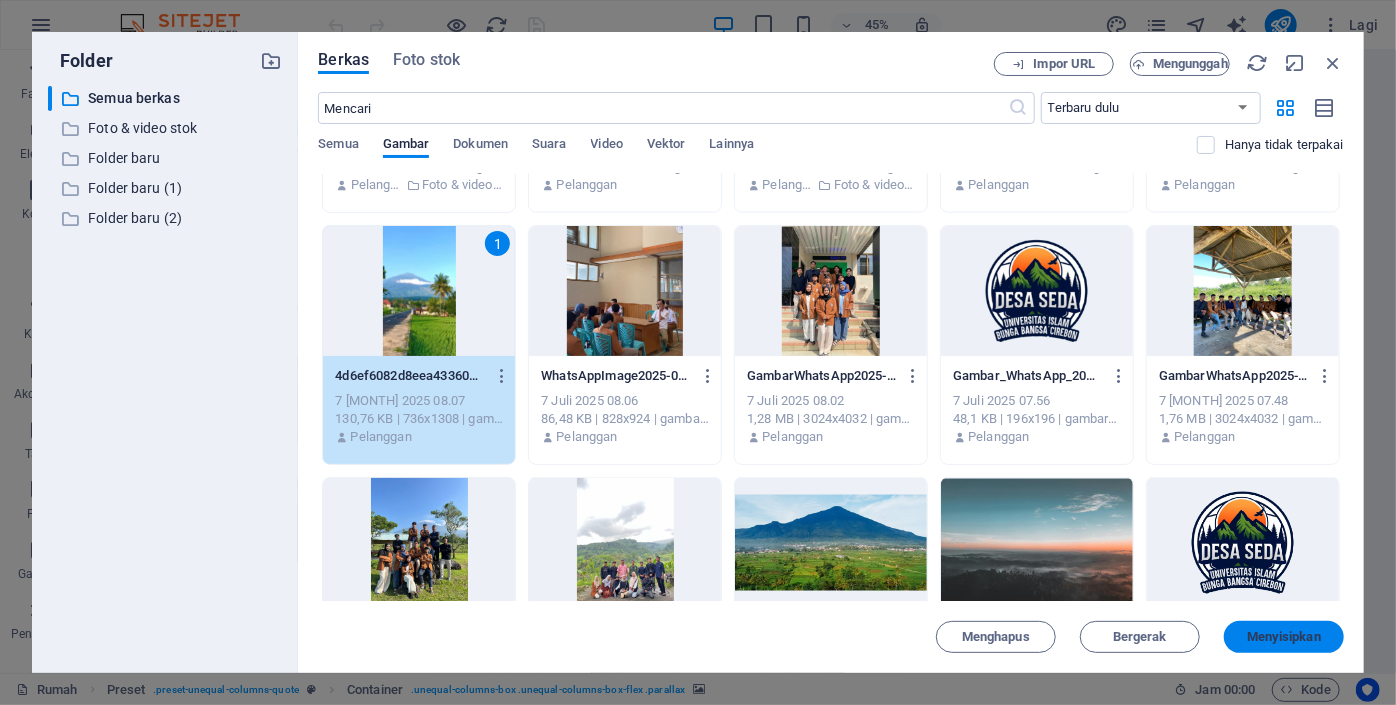 click on "Menyisipkan" at bounding box center (1284, 637) 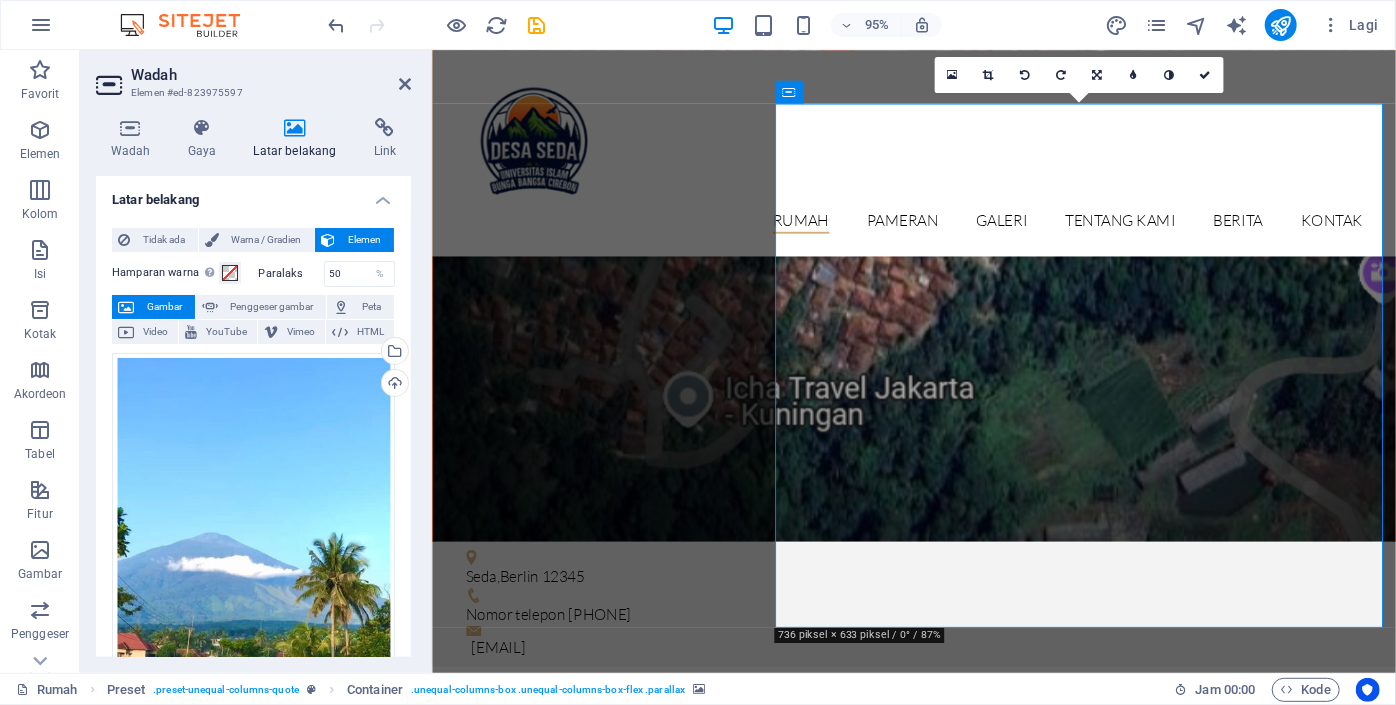 scroll, scrollTop: 2432, scrollLeft: 0, axis: vertical 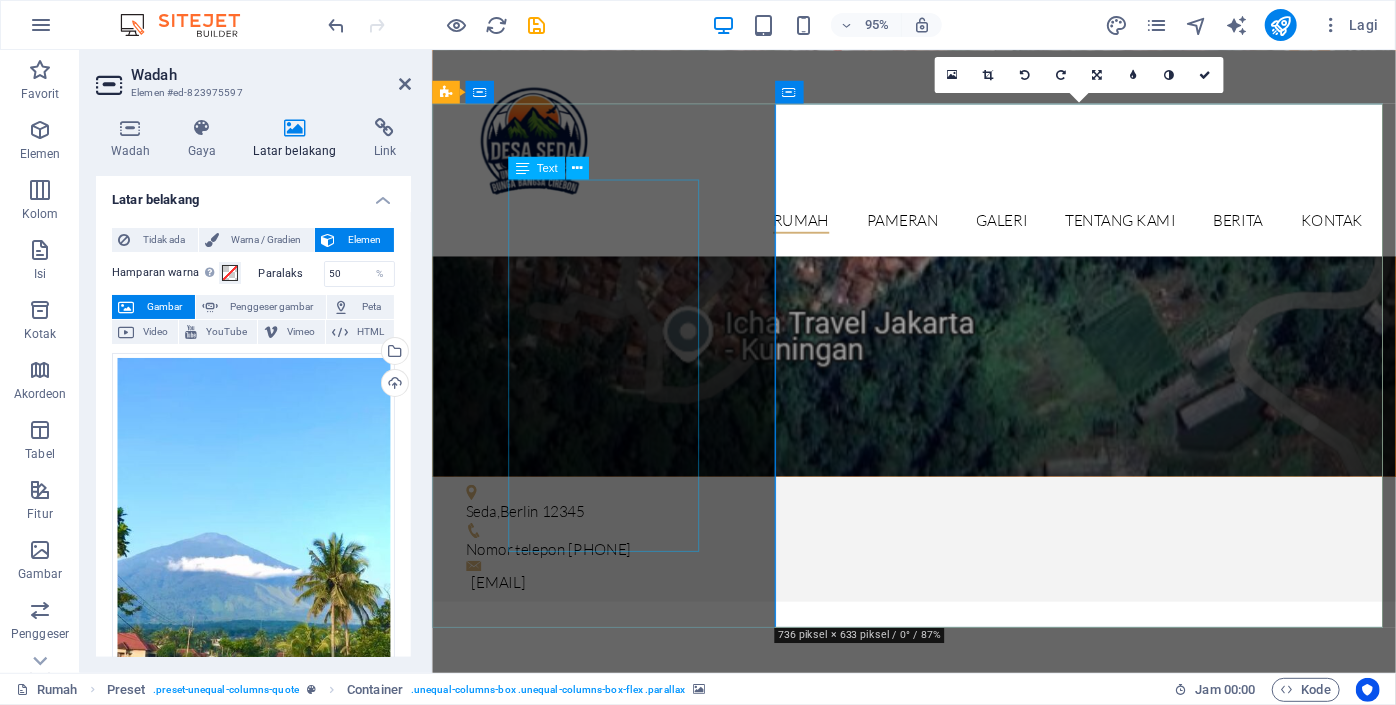 click on "“Suatu bangsa yang tidak mengetahui sejarah, asal usul usul, dan budayanya bagaikan pohon yang tidak dihilangkan.” Marcus Garvey" at bounding box center [938, 1518] 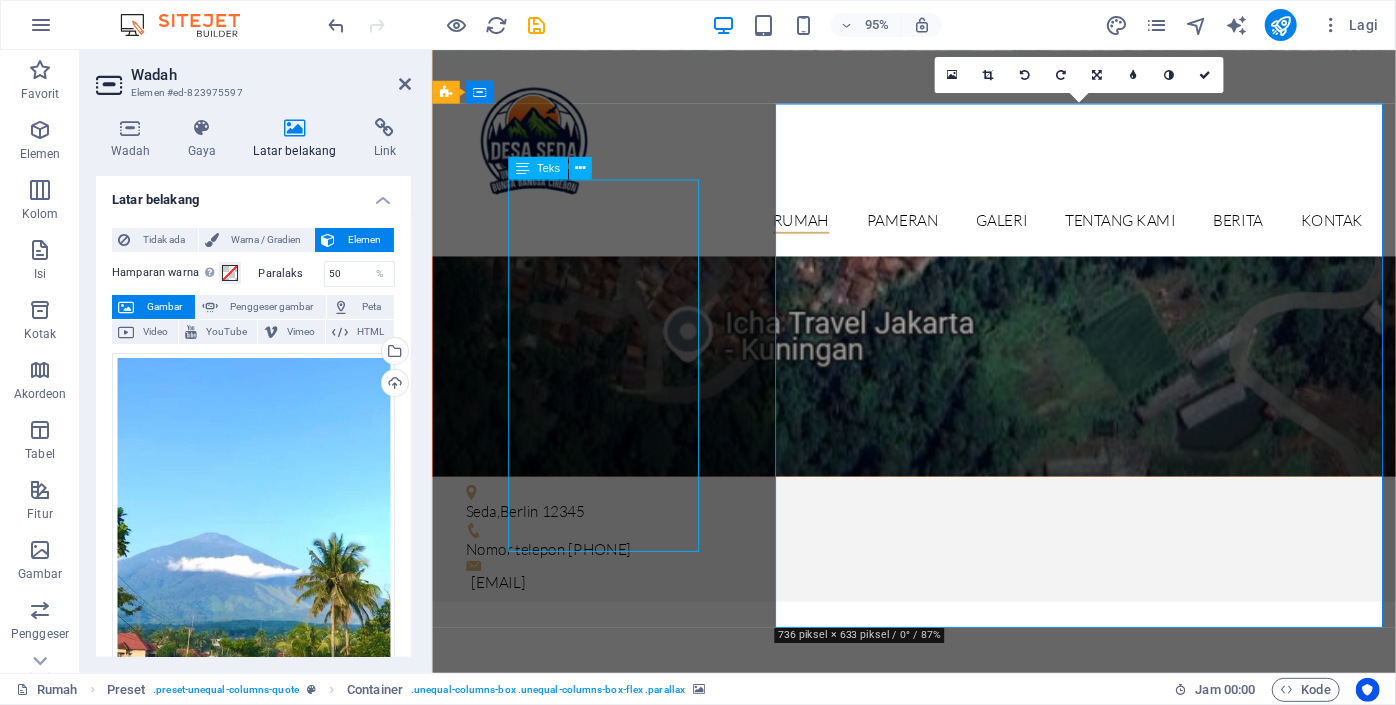 click on "“Suatu bangsa yang tidak mengetahui sejarah, asal usul usul, dan budayanya bagaikan pohon yang tidak dihilangkan.” Marcus Garvey" at bounding box center [938, 1518] 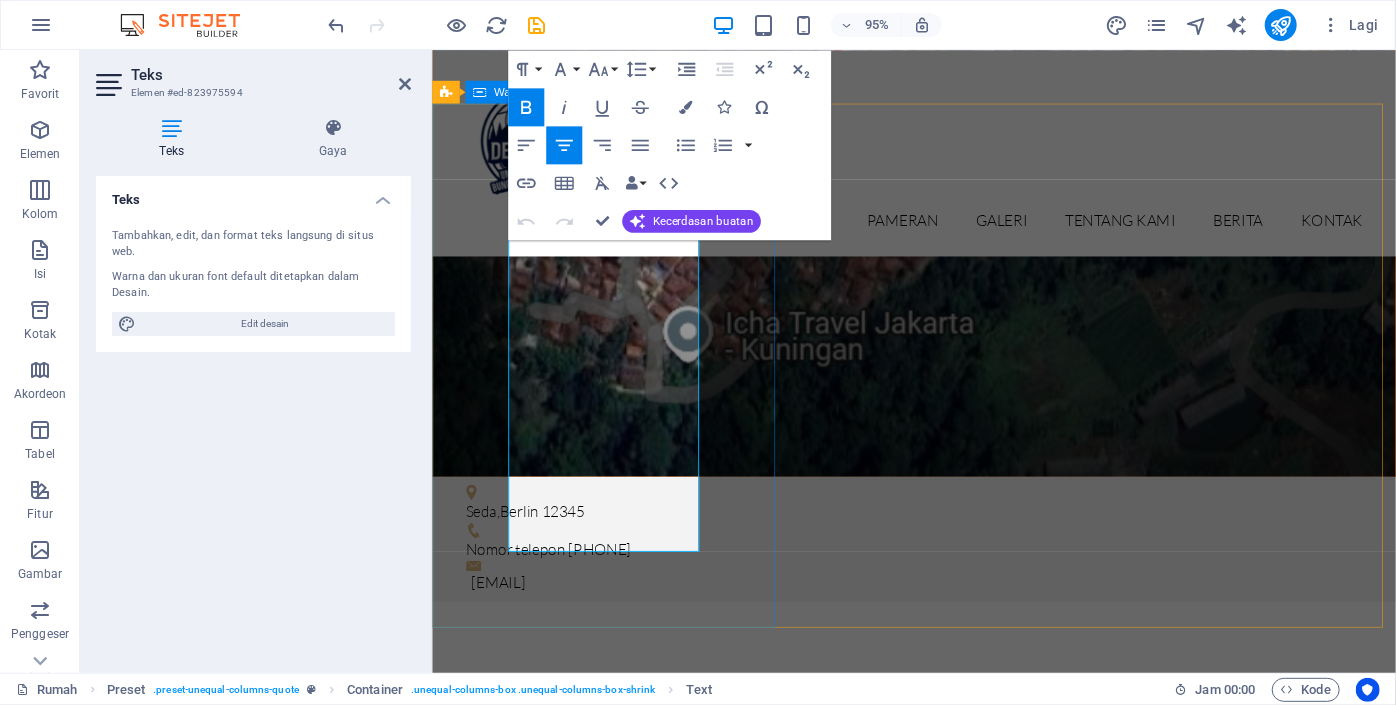 click on "“Suatu bangsa yang tidak mengetahui sejarah, asal usul usul, dan budayanya bagaikan pohon yang tidak dihilangkan.” Marcus Garvey" at bounding box center (938, 1518) 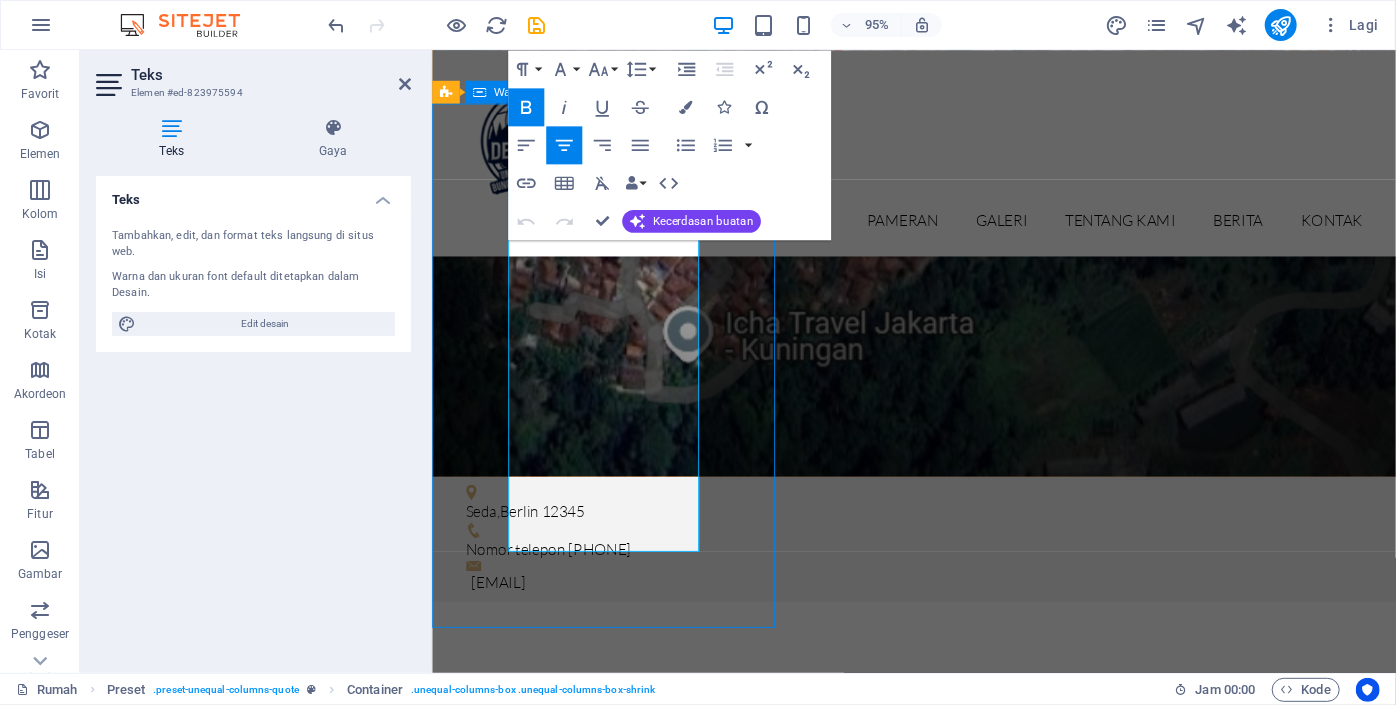 click on "“Suatu bangsa yang tidak mengetahui sejarah, asal usul usul, dan budayanya bagaikan pohon yang tidak dihilangkan.” Marcus Garvey" at bounding box center (938, 1518) 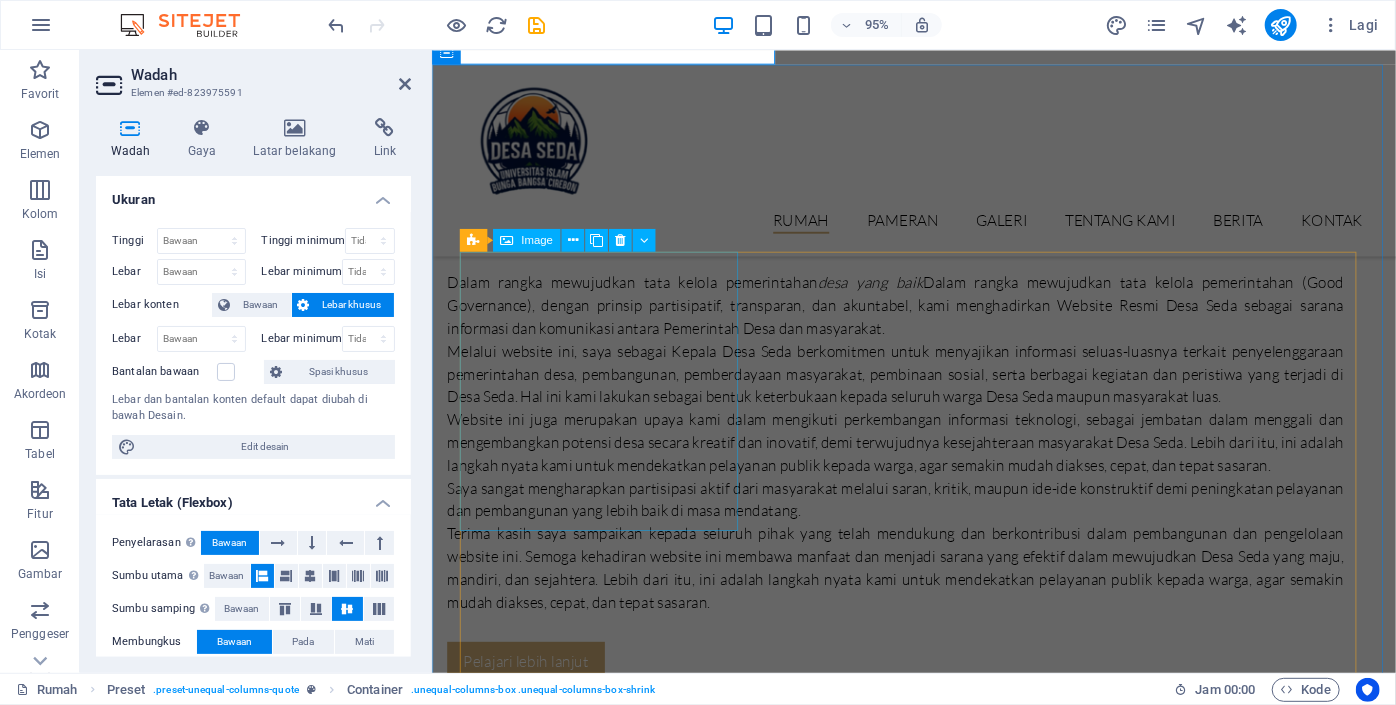 scroll, scrollTop: 3025, scrollLeft: 0, axis: vertical 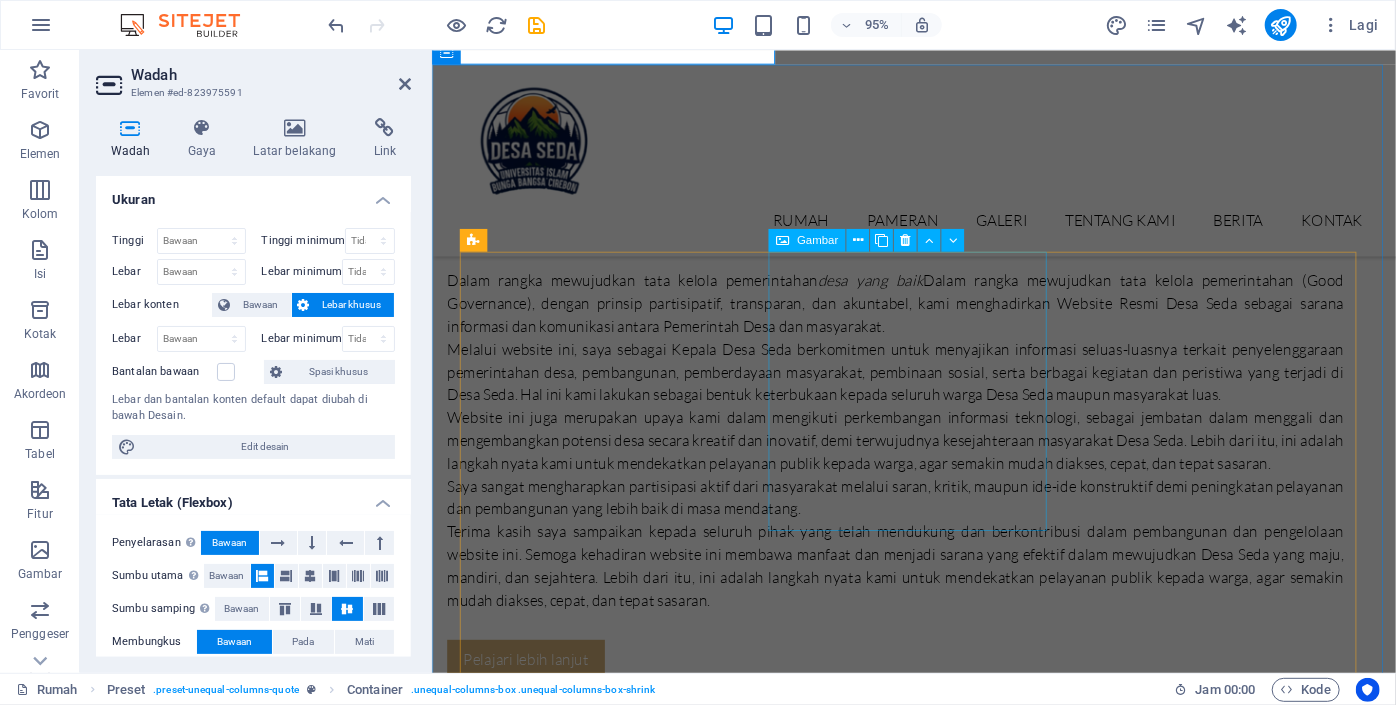 click on "[NAME] 09 November 2019" at bounding box center [939, 3595] 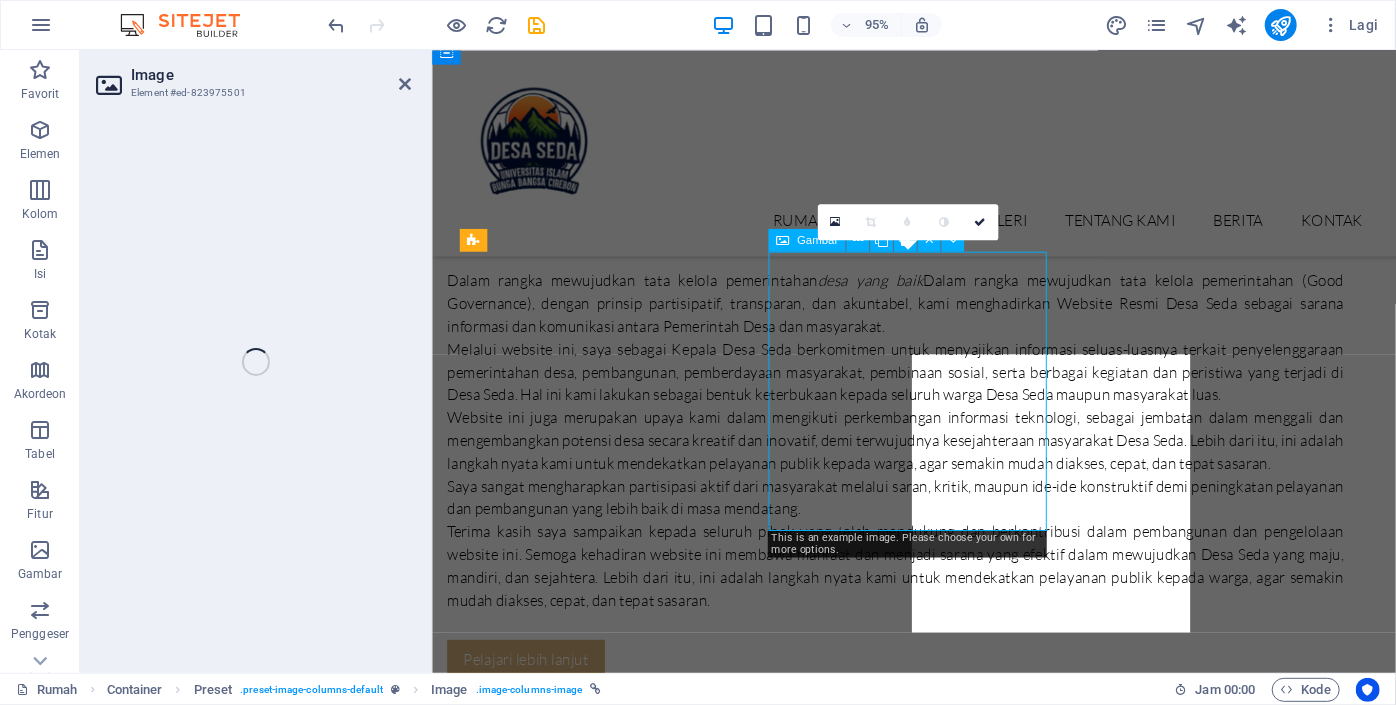 select on "%" 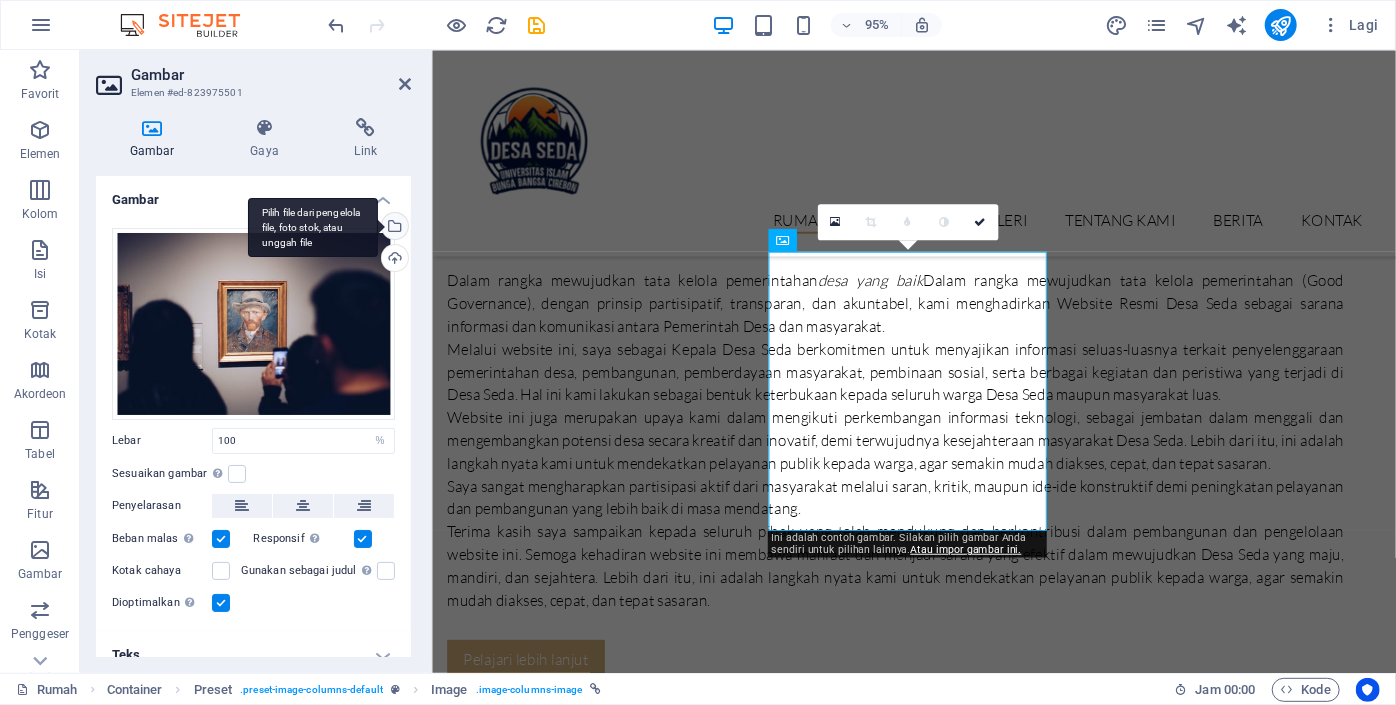 click on "Pilih file dari pengelola file, foto stok, atau unggah file" at bounding box center (393, 228) 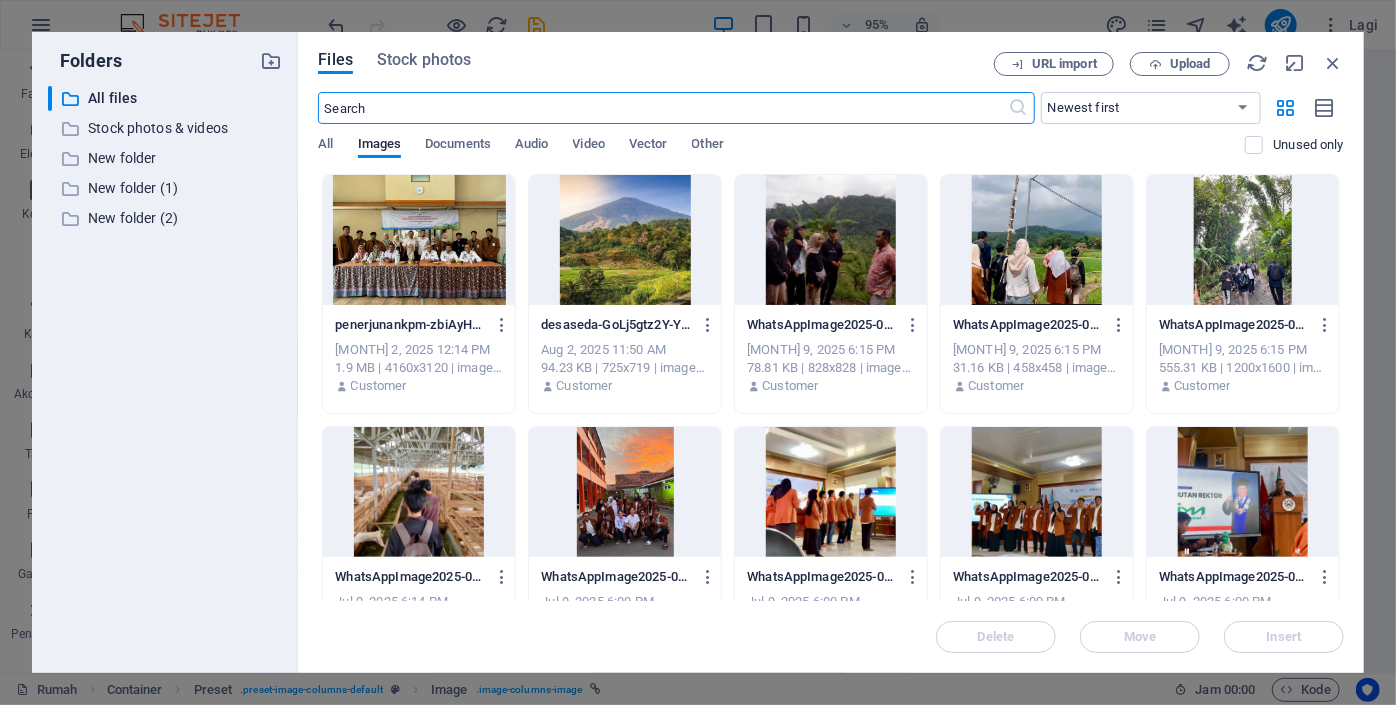 scroll, scrollTop: 2935, scrollLeft: 0, axis: vertical 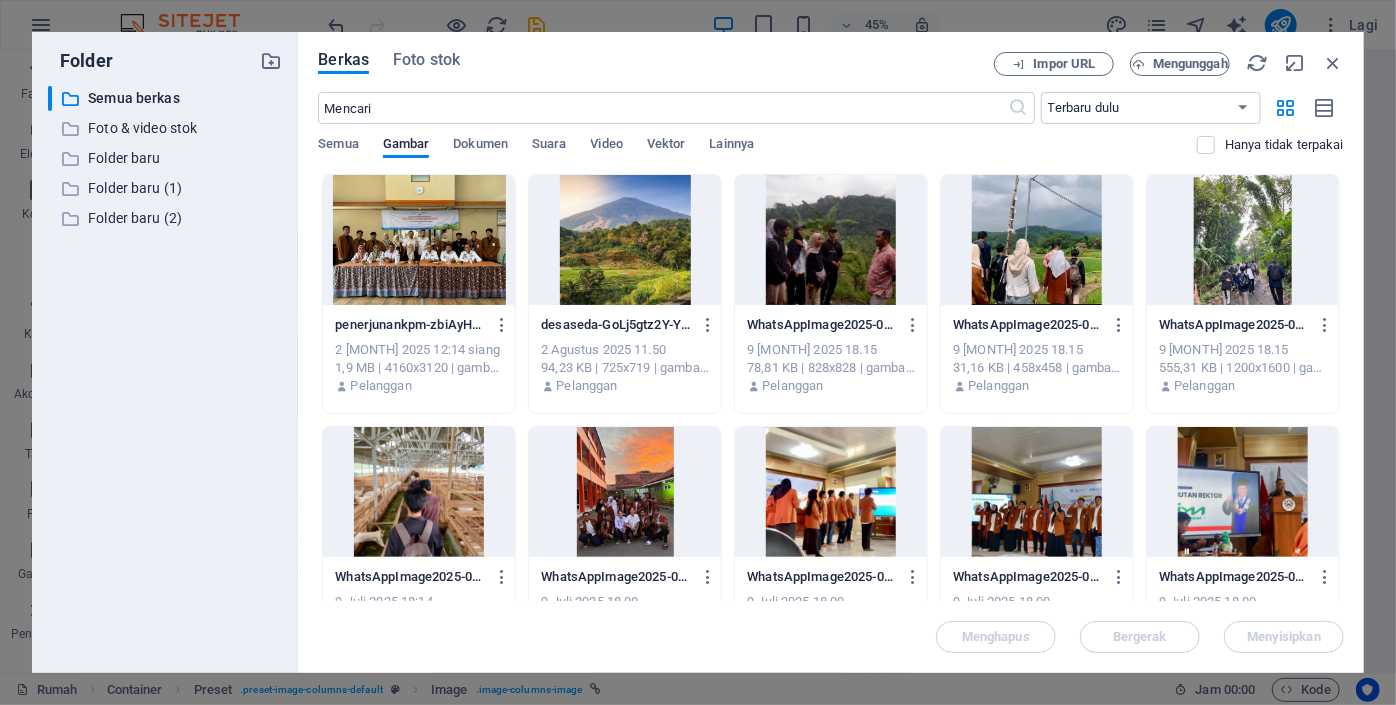 click at bounding box center (831, 240) 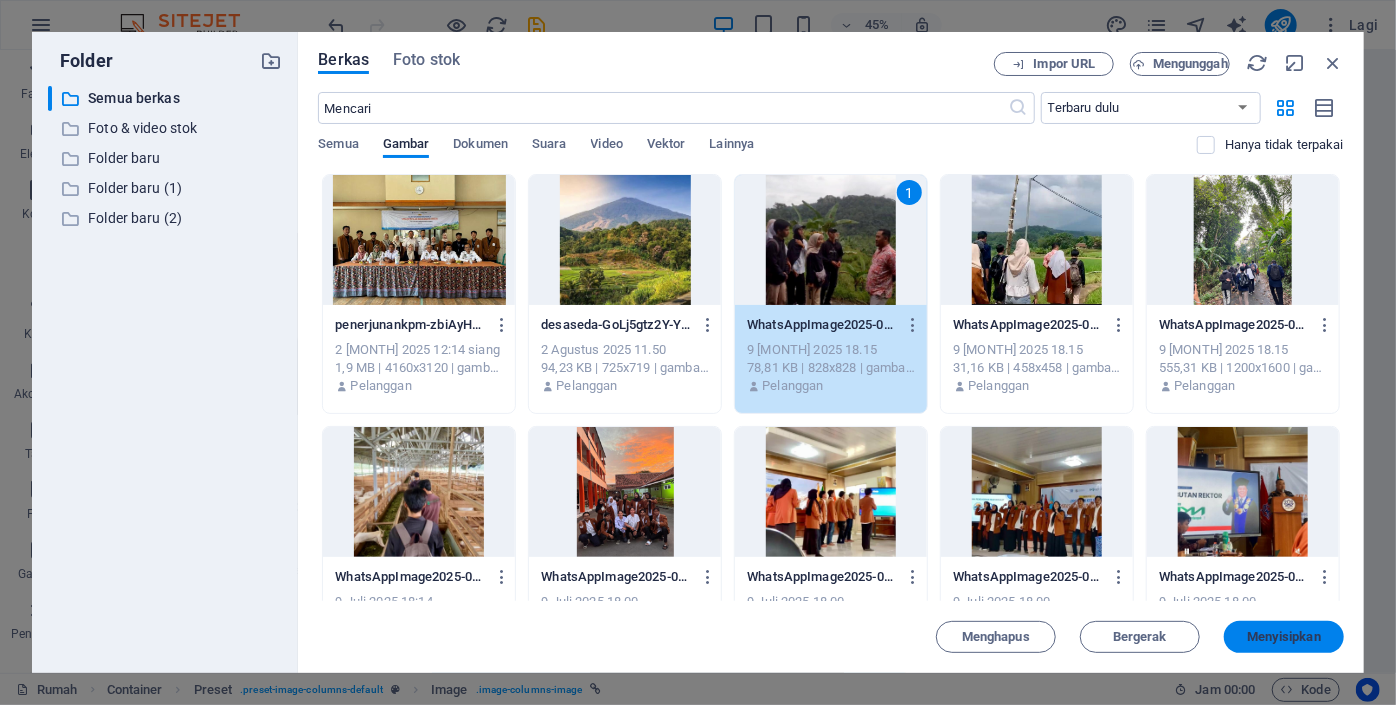 click on "Menyisipkan" at bounding box center [1284, 636] 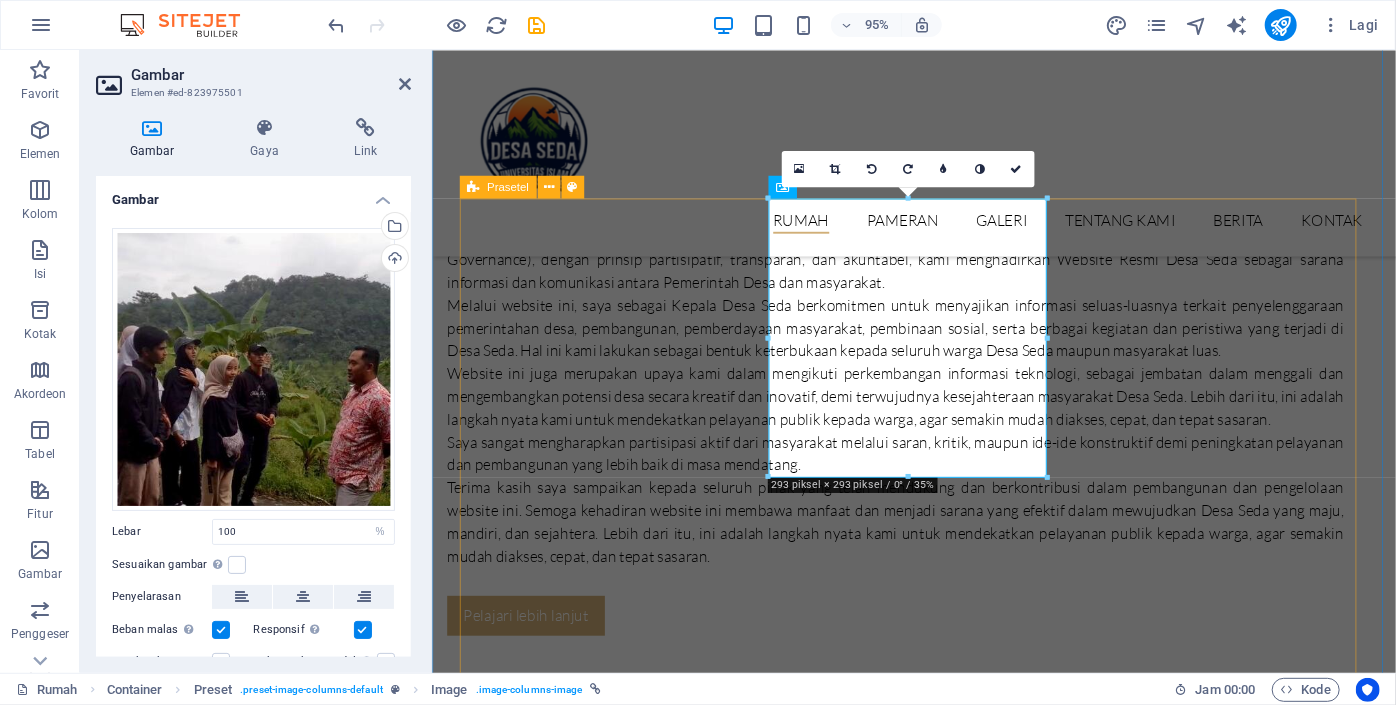scroll, scrollTop: 3092, scrollLeft: 0, axis: vertical 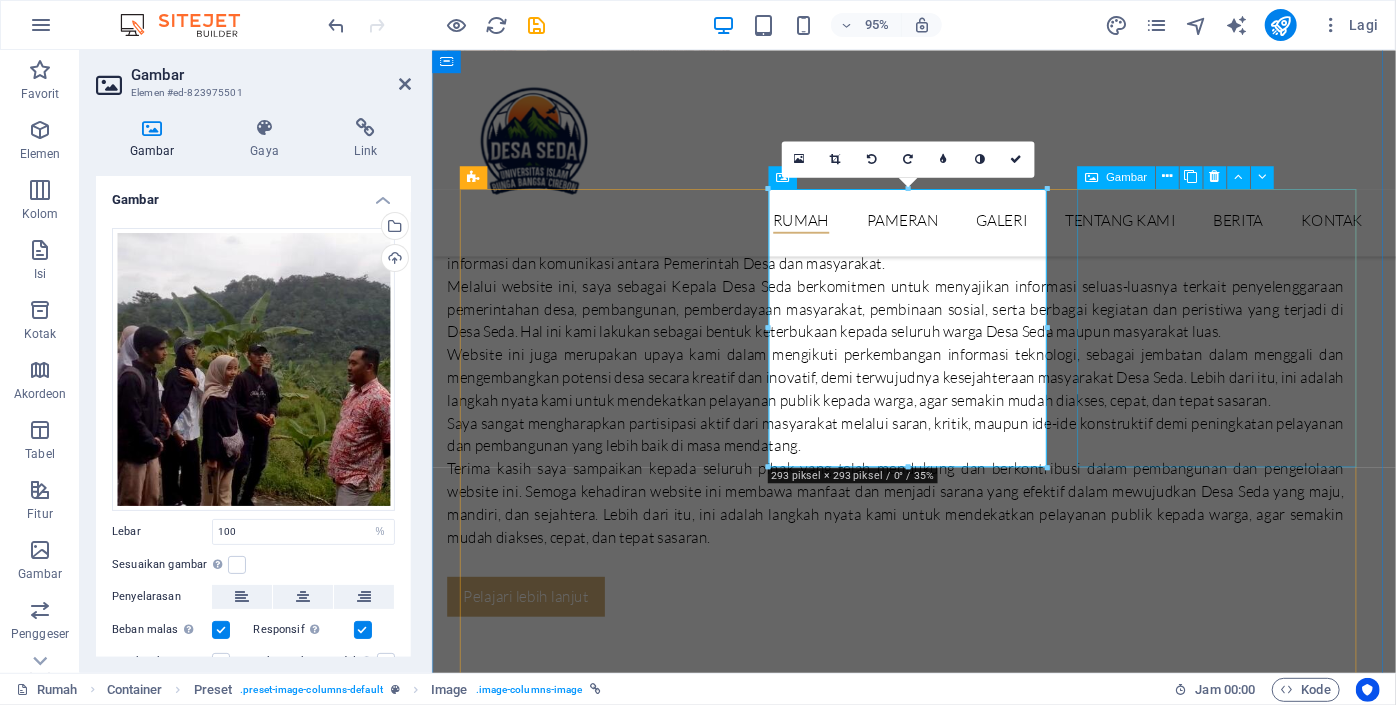 click on "Pameran Mesir 20 Desember 2019" at bounding box center (939, 4488) 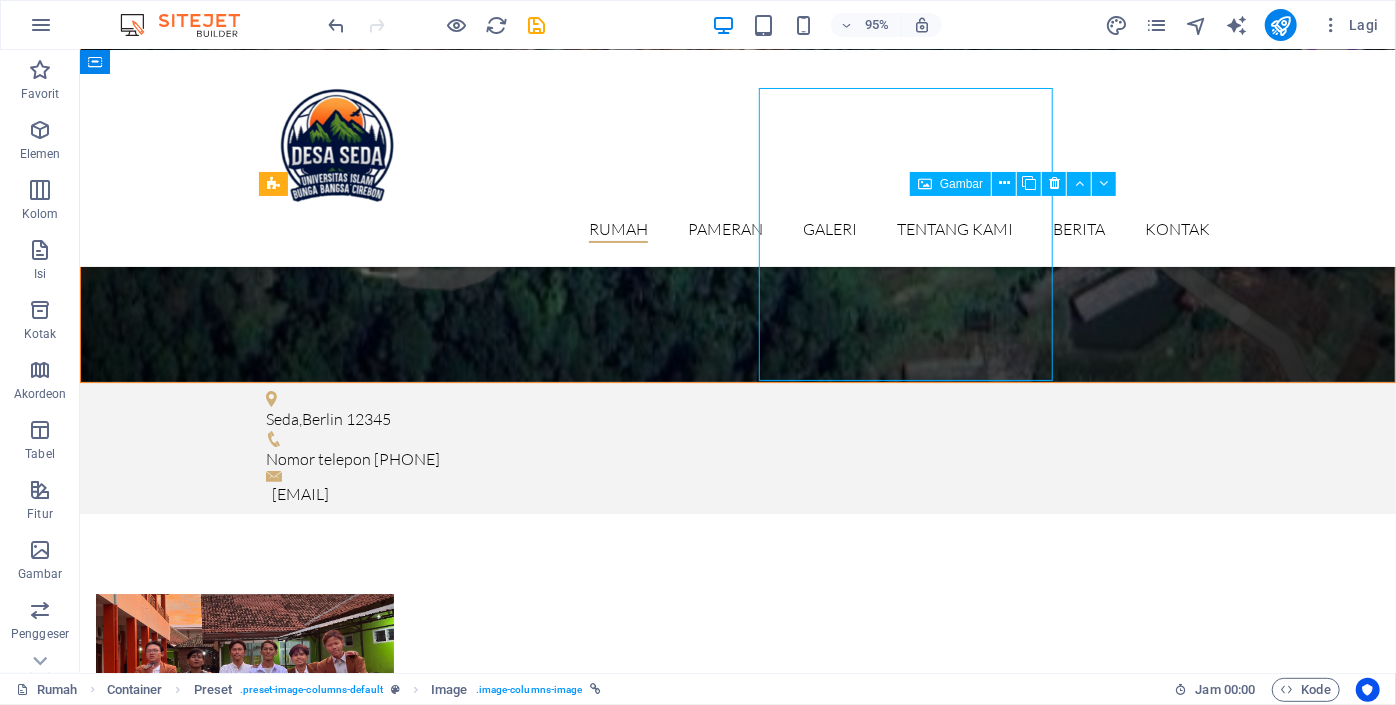 scroll, scrollTop: 3200, scrollLeft: 0, axis: vertical 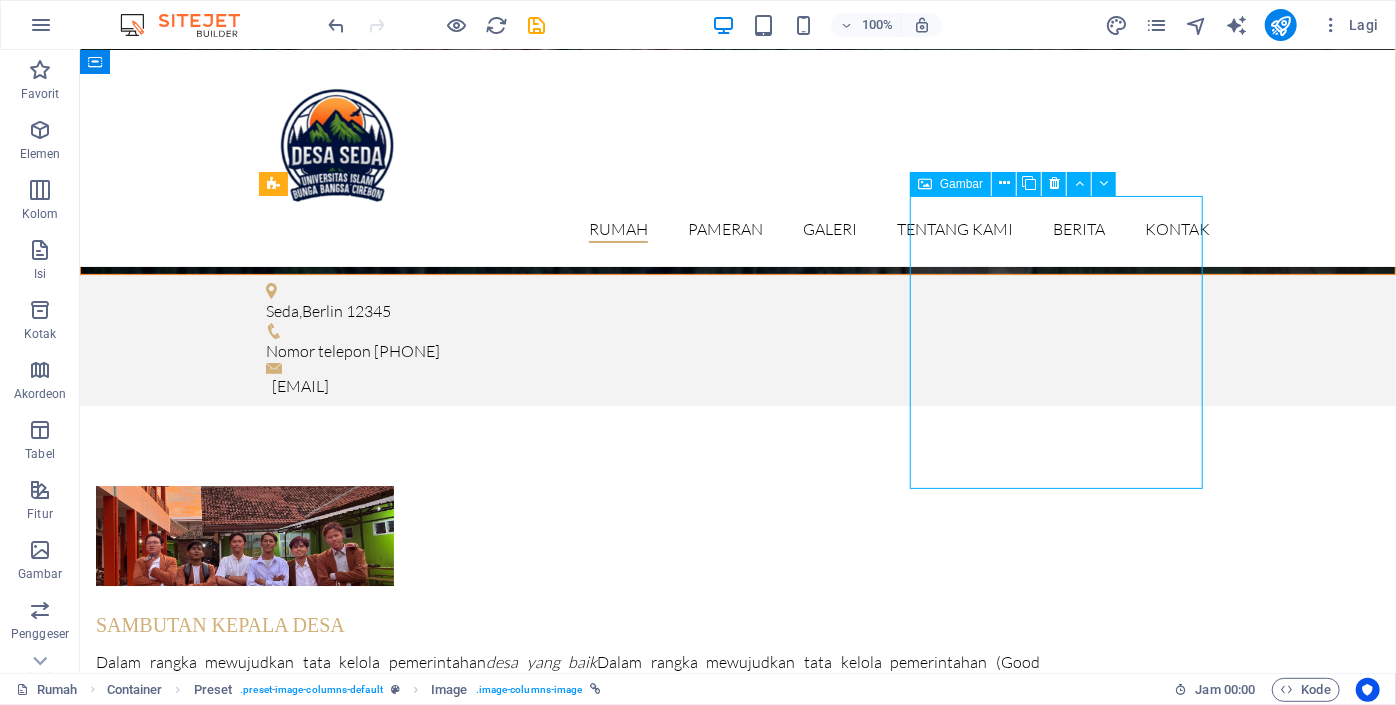 click on "Pameran Mesir 20 Desember 2019" at bounding box center [737, 4826] 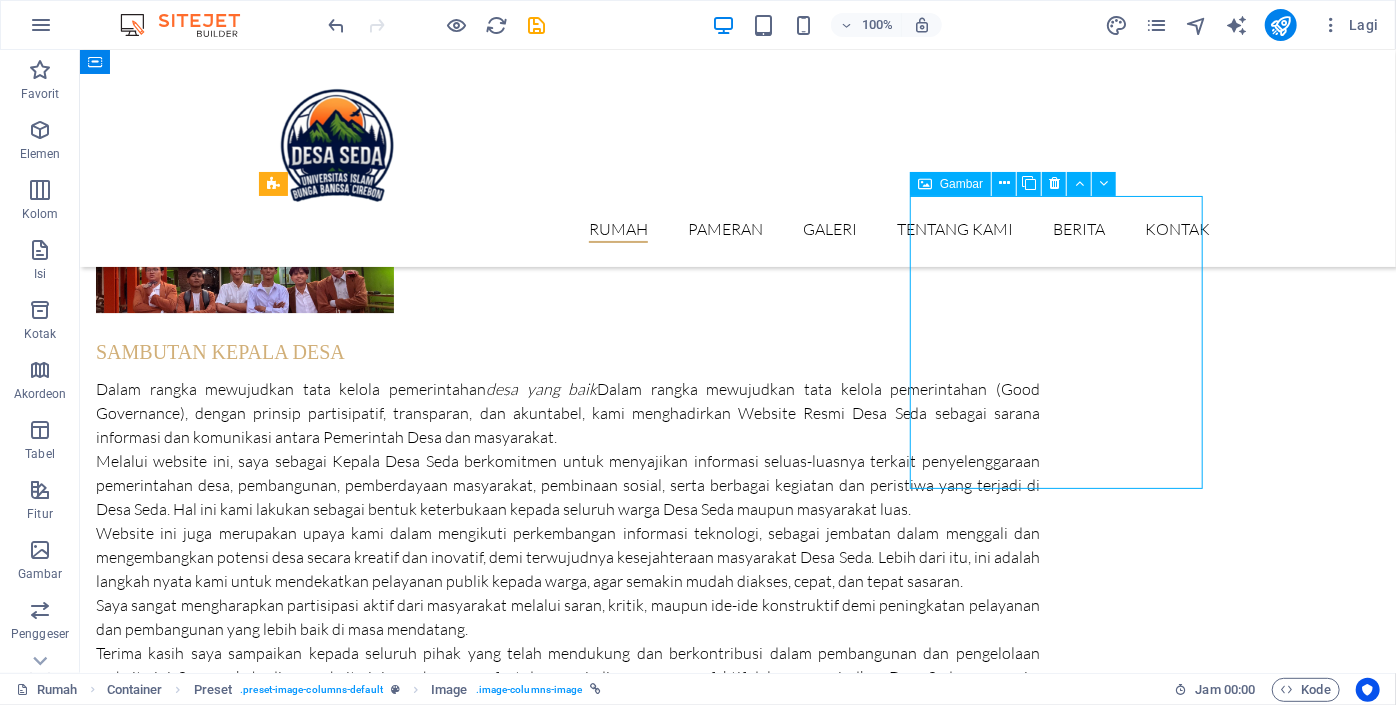 select on "%" 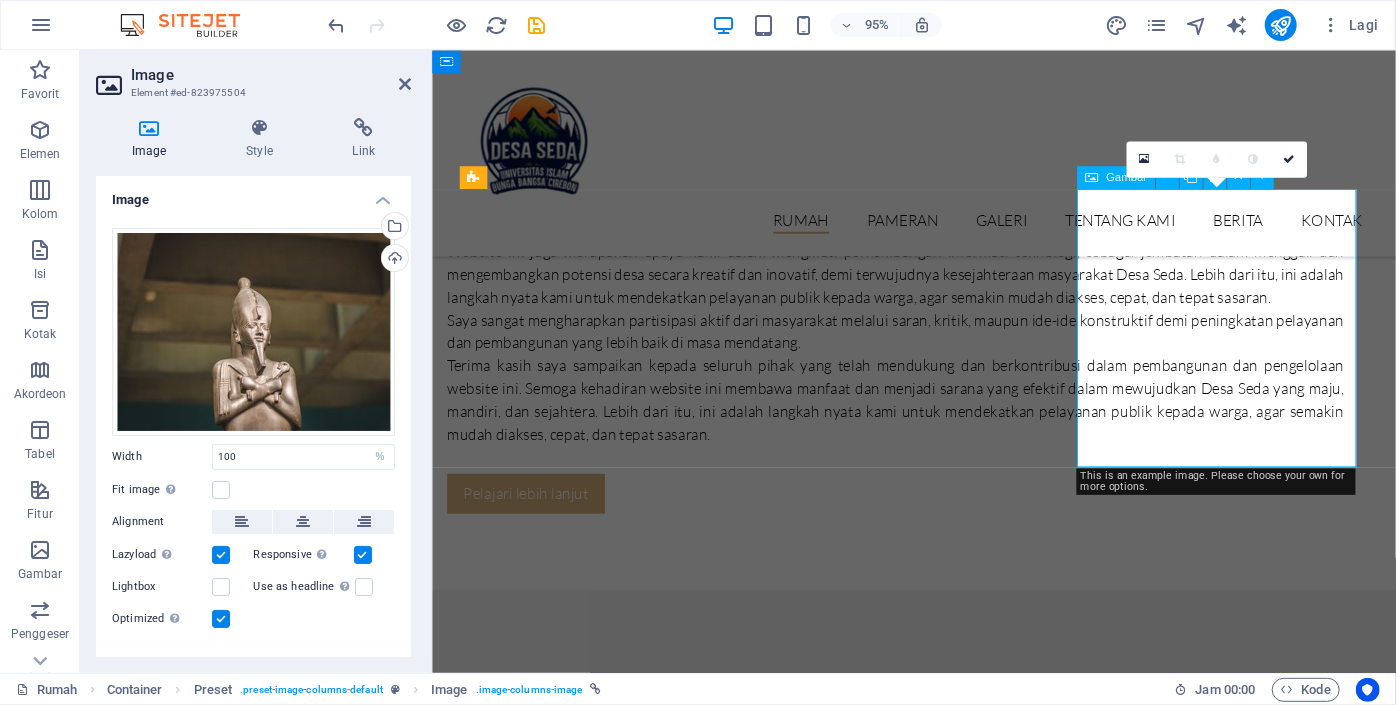 scroll, scrollTop: 3092, scrollLeft: 0, axis: vertical 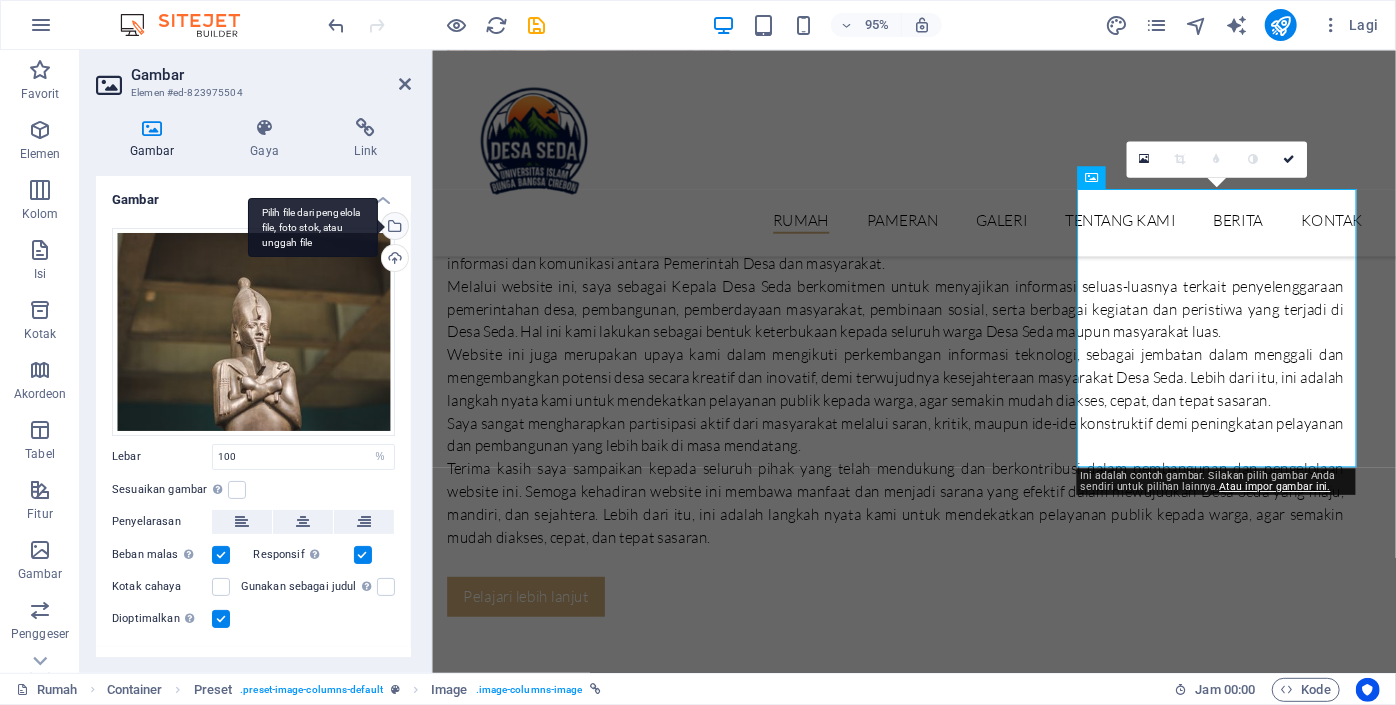 click on "Pilih file dari pengelola file, foto stok, atau unggah file" at bounding box center (393, 228) 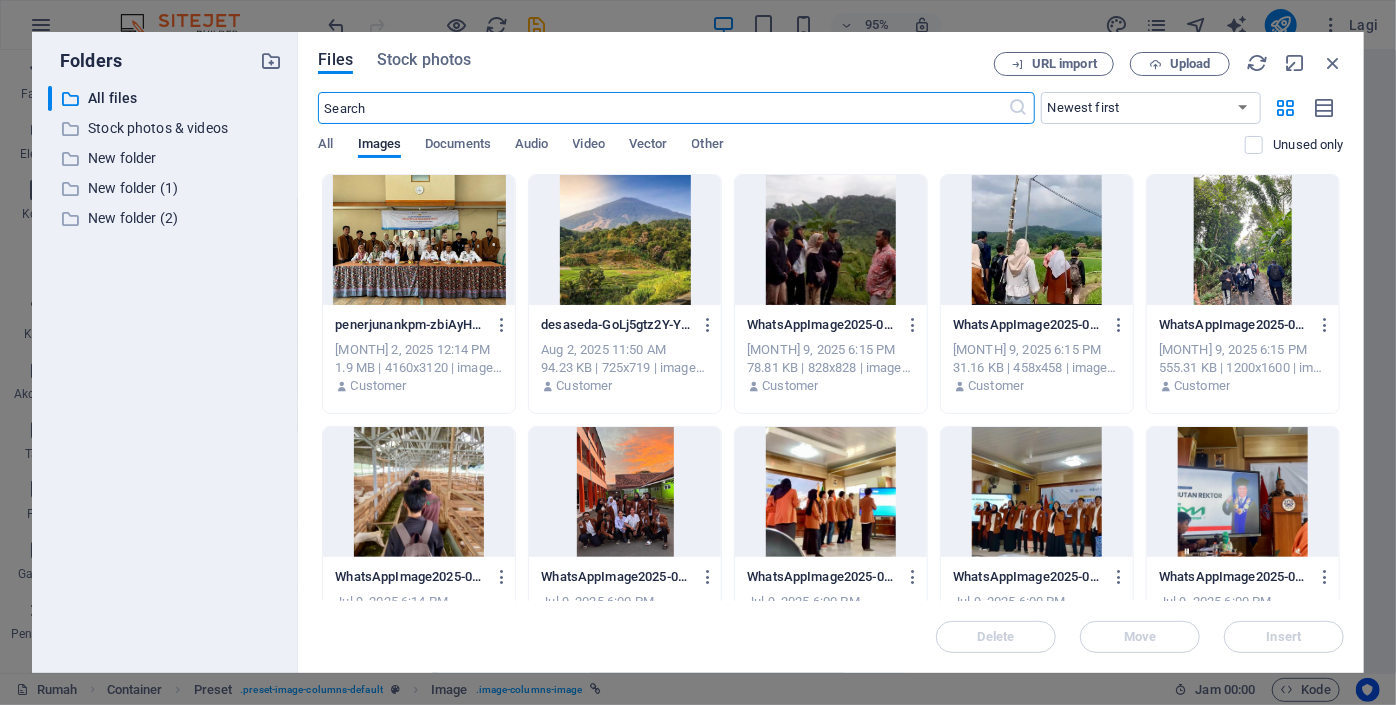 scroll, scrollTop: 2935, scrollLeft: 0, axis: vertical 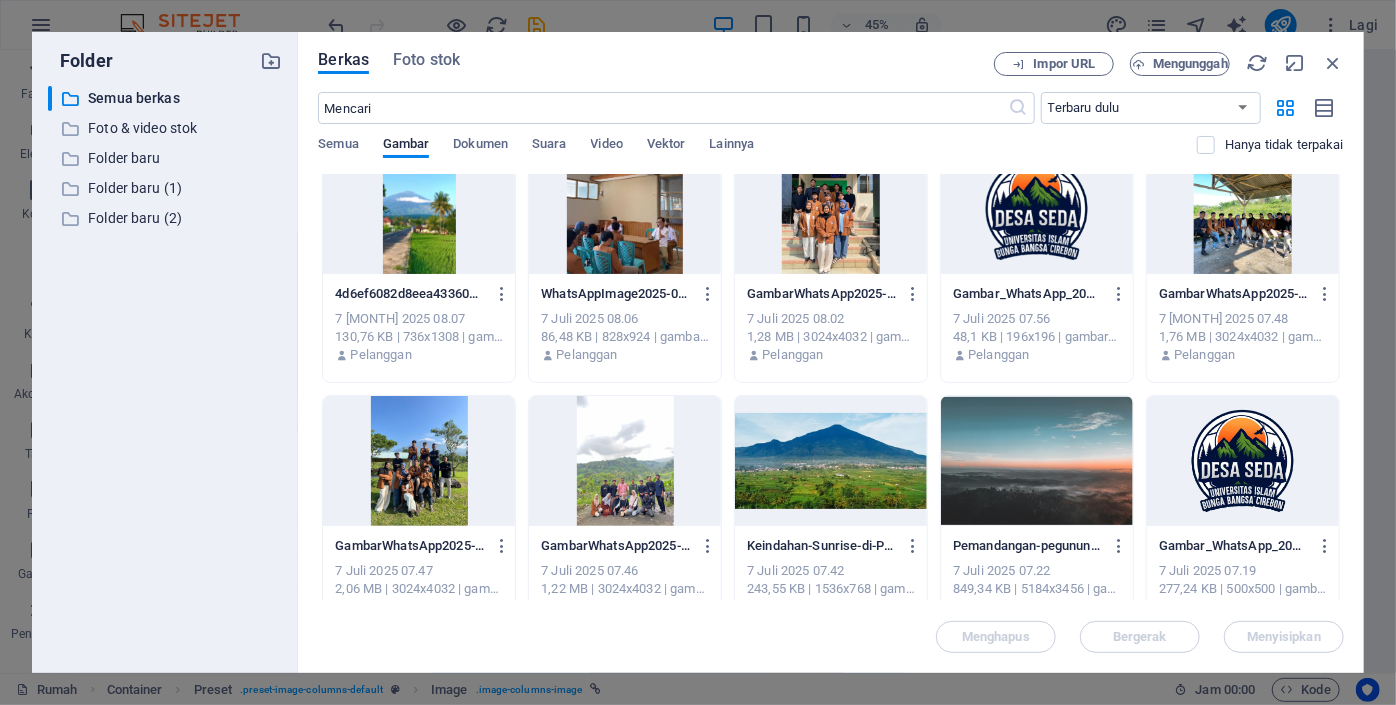 click at bounding box center (625, 209) 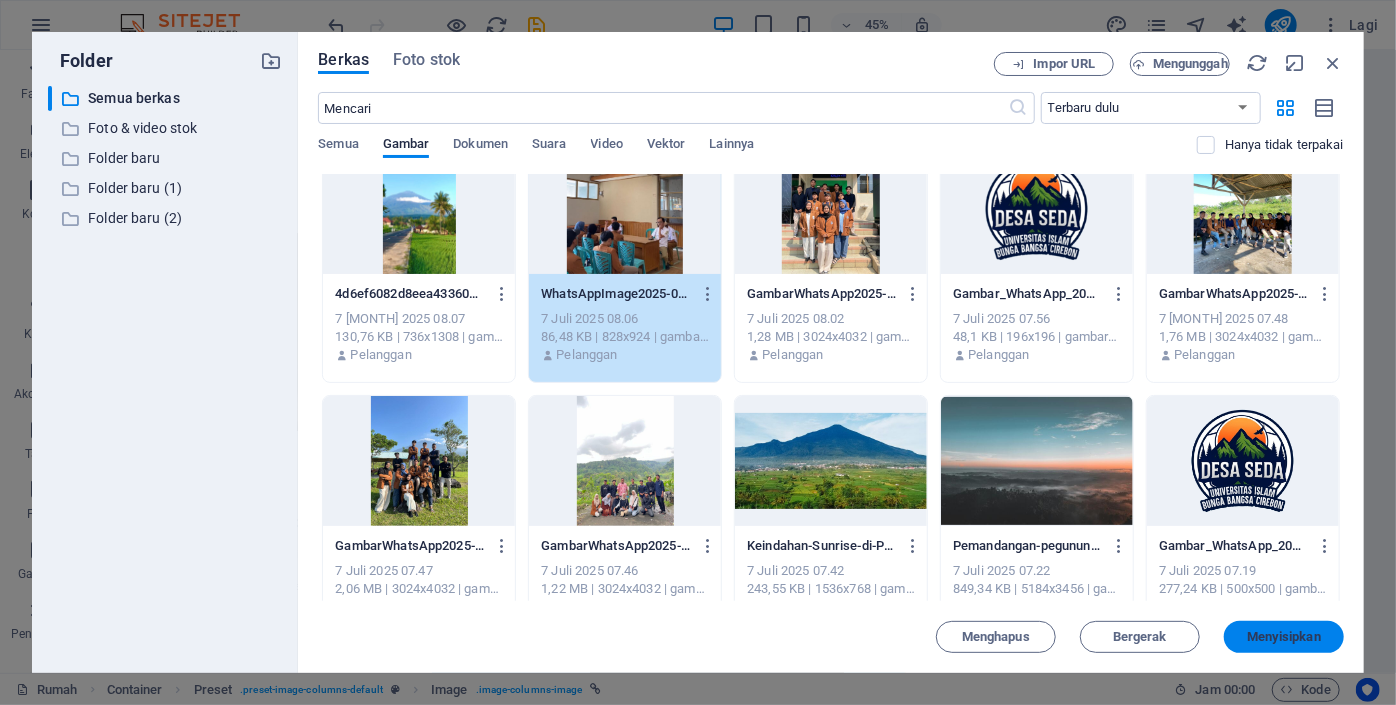 click on "Menyisipkan" at bounding box center [1284, 636] 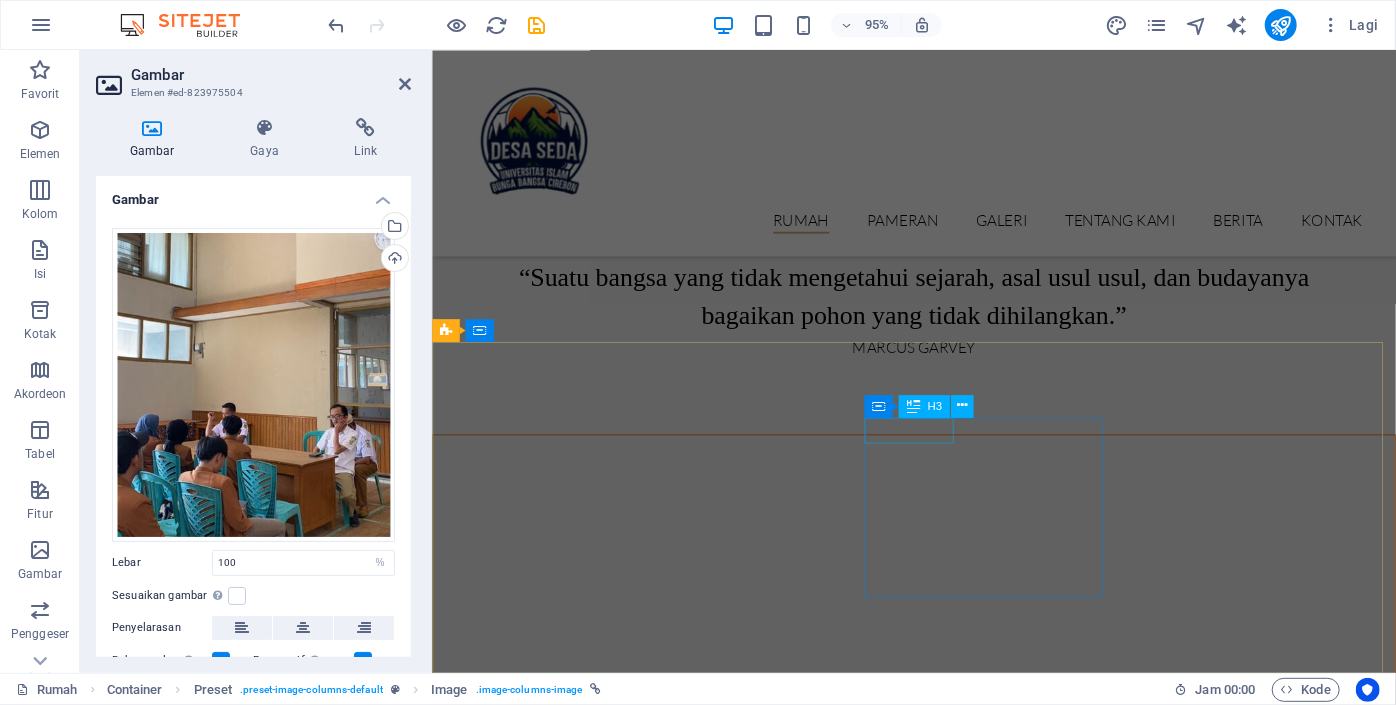 scroll, scrollTop: 3614, scrollLeft: 0, axis: vertical 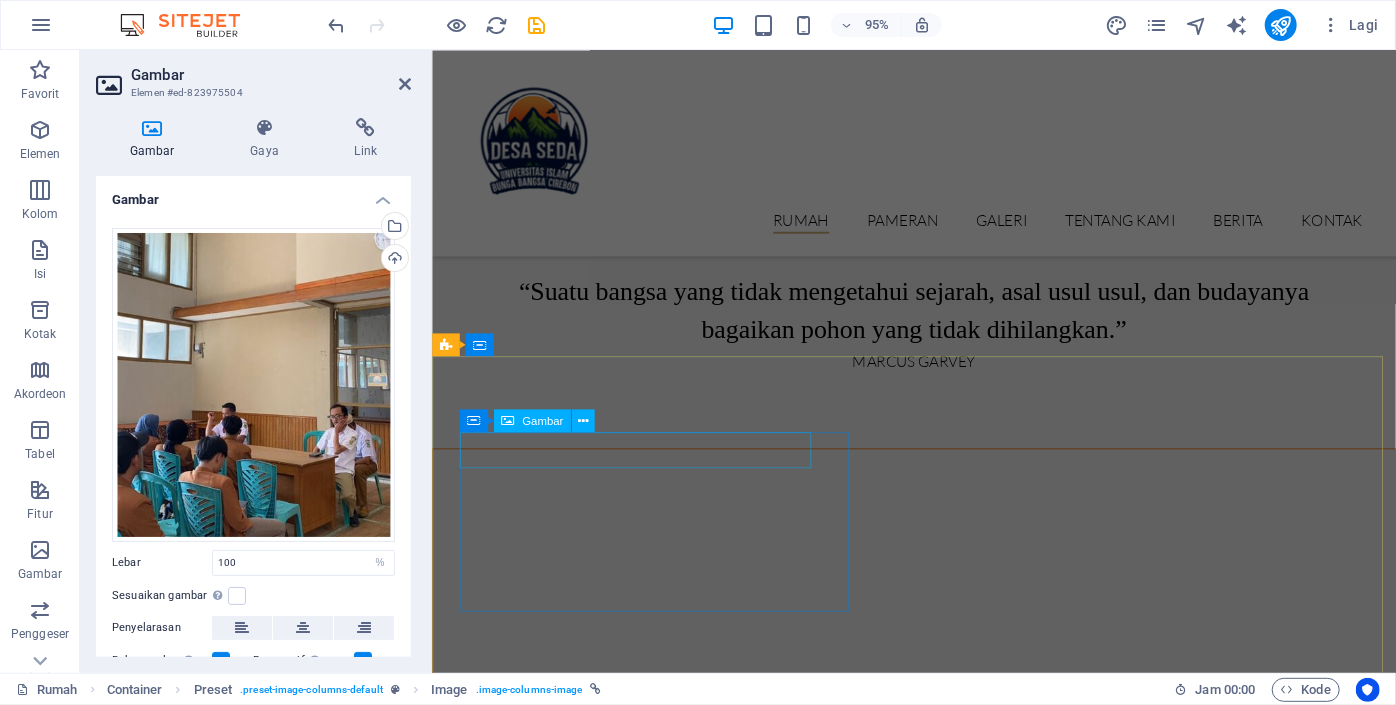 click at bounding box center (899, 7498) 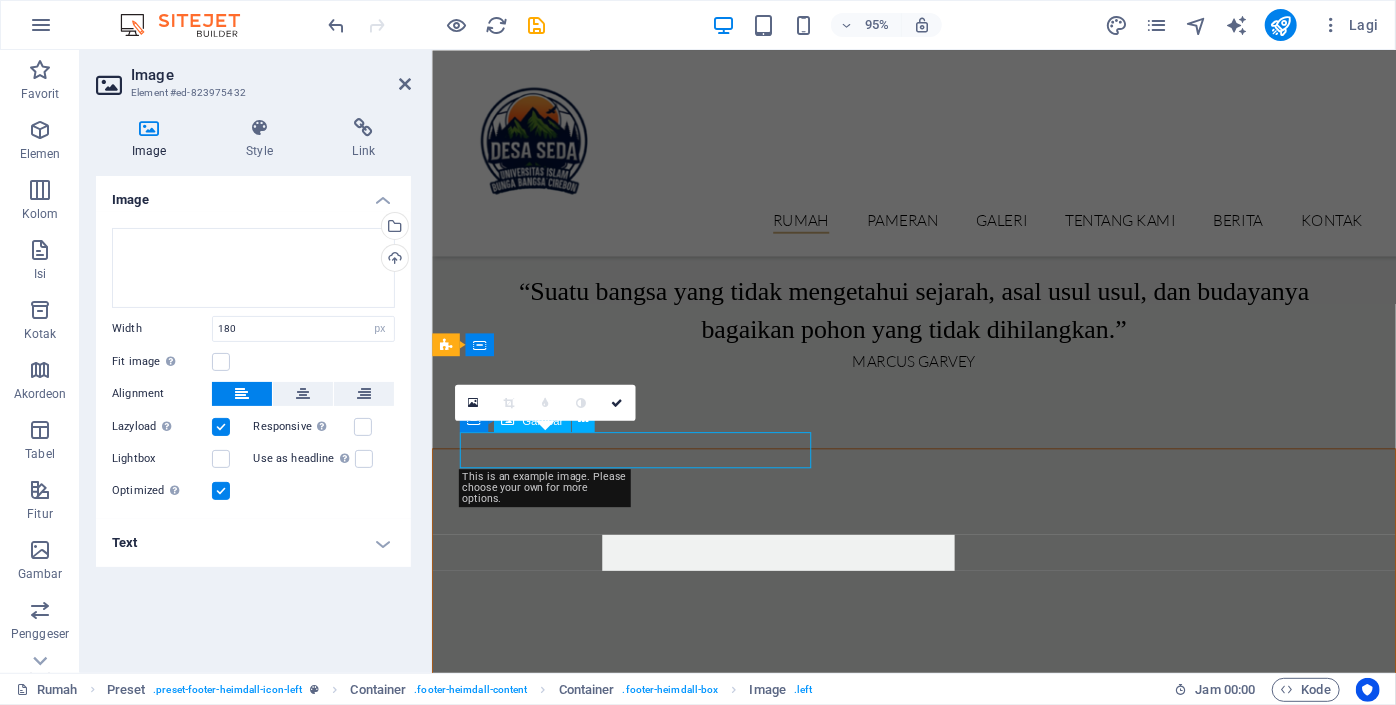 click at bounding box center (899, 7498) 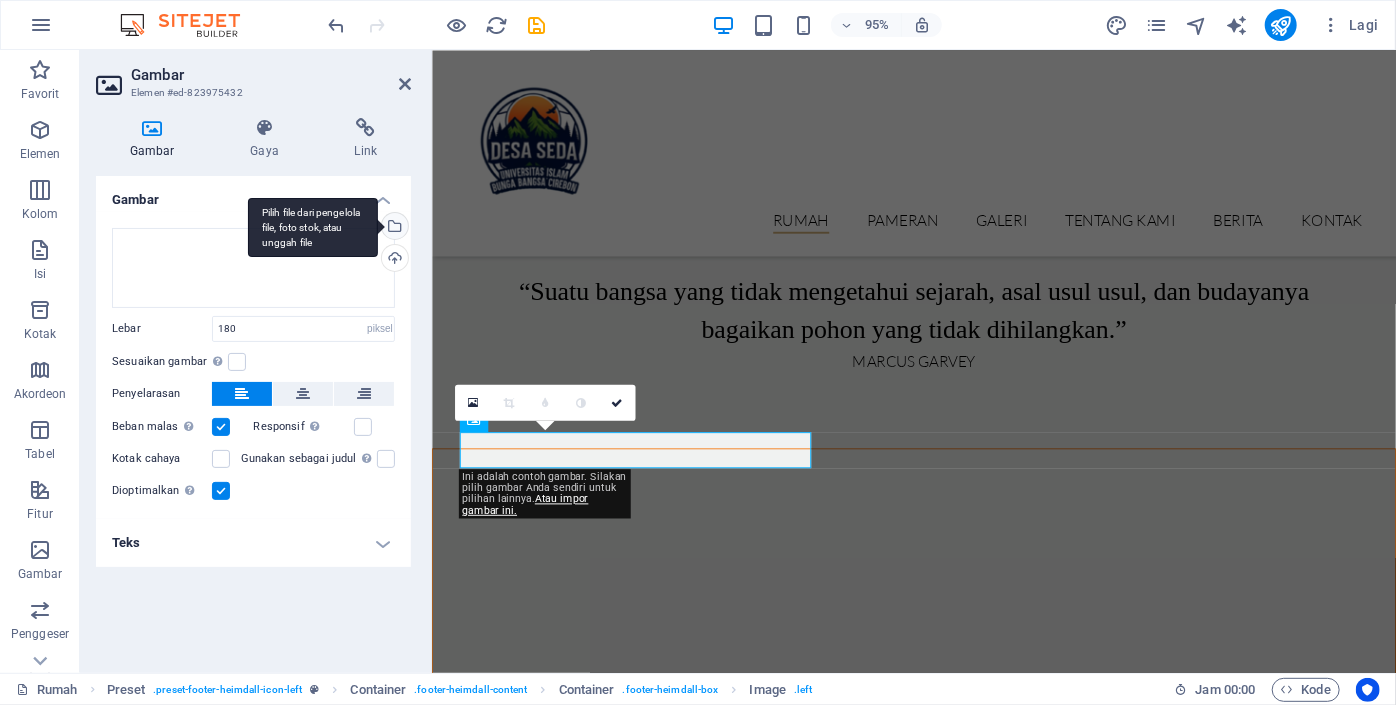 click on "Pilih file dari pengelola file, foto stok, atau unggah file" at bounding box center (313, 228) 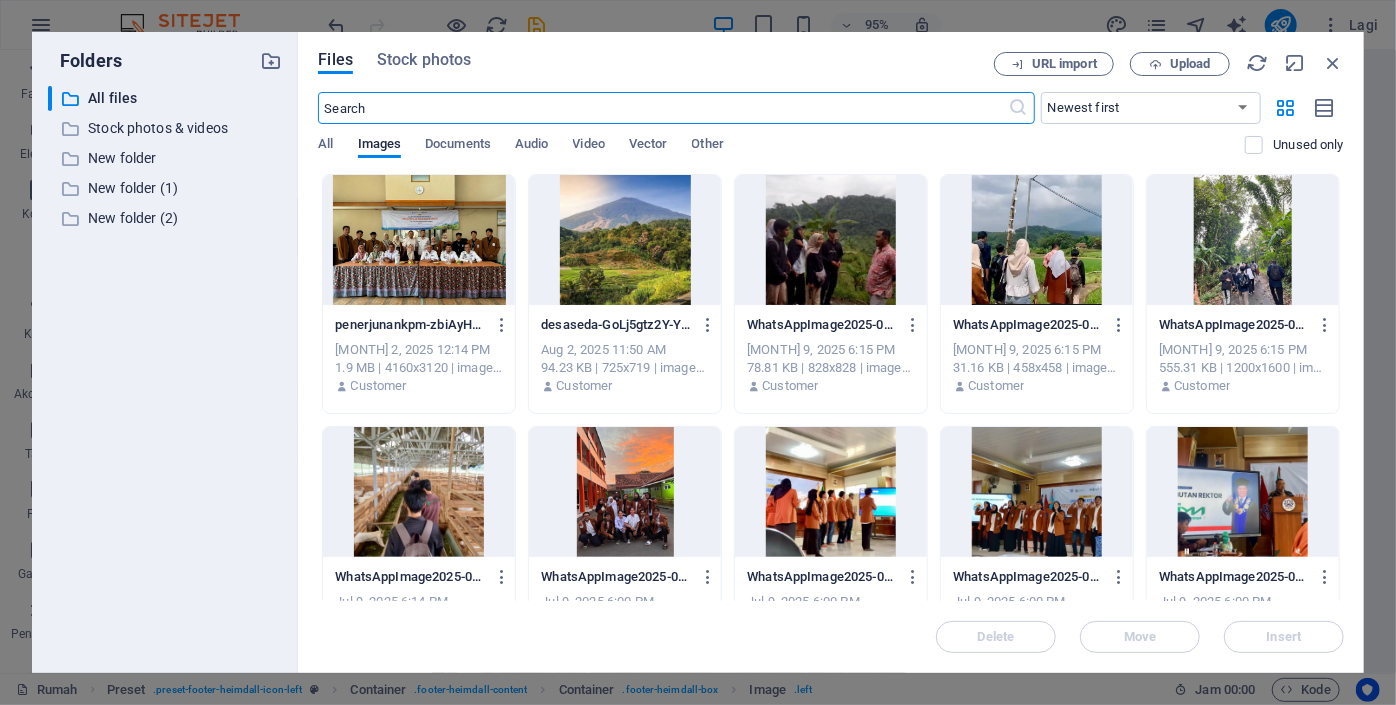 scroll, scrollTop: 2935, scrollLeft: 0, axis: vertical 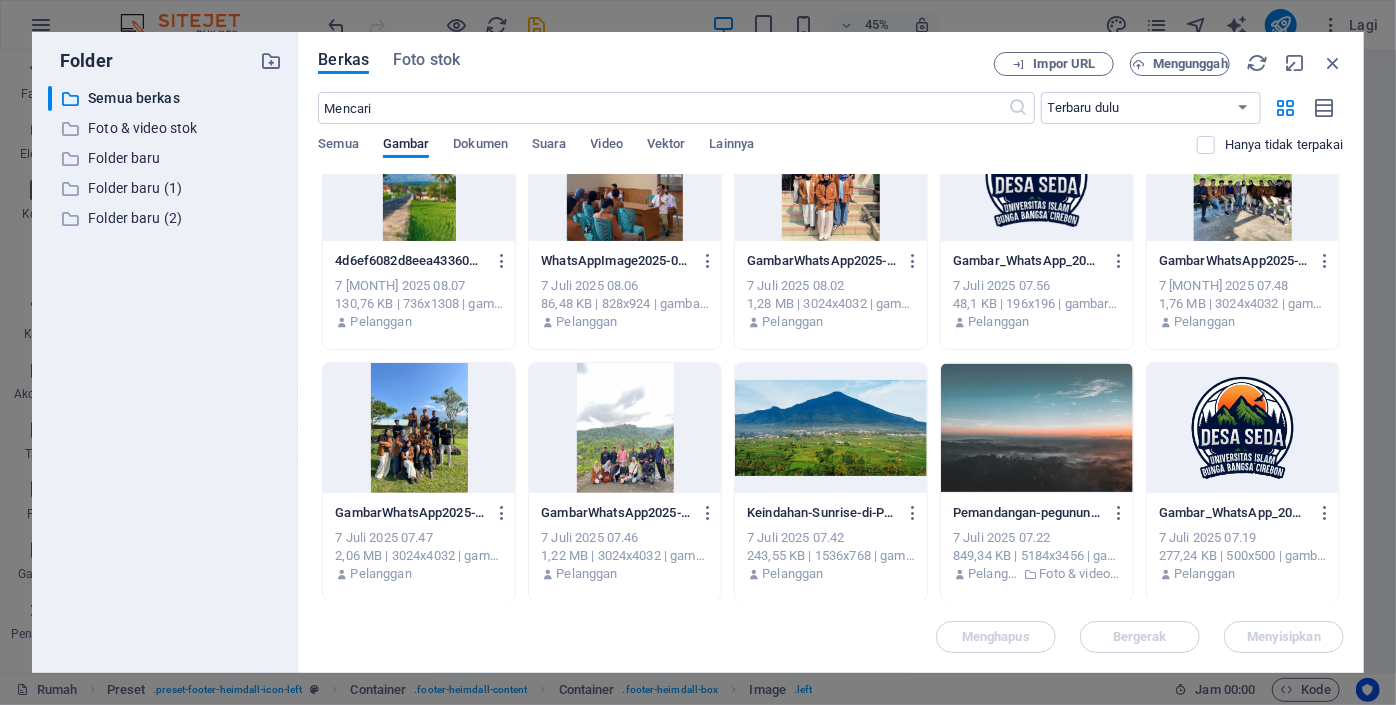 click at bounding box center [1243, 428] 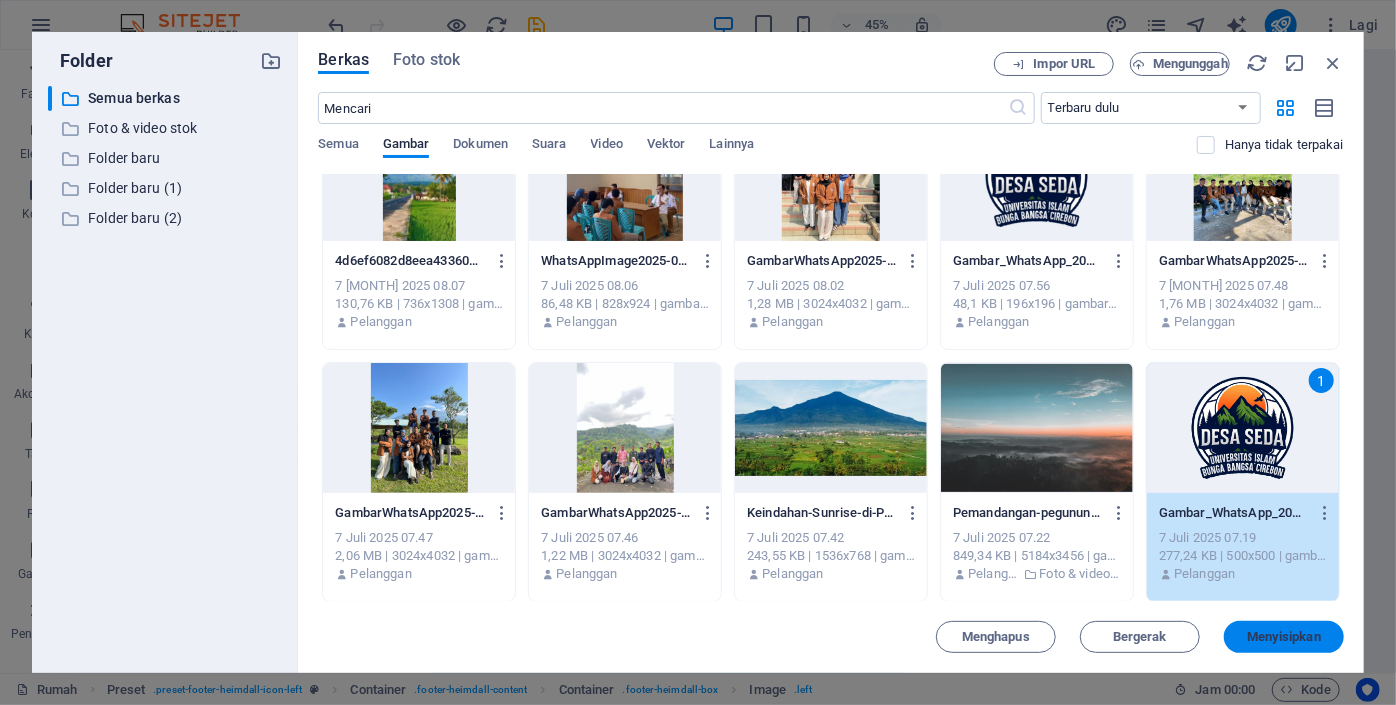 click on "Menyisipkan" at bounding box center [1284, 636] 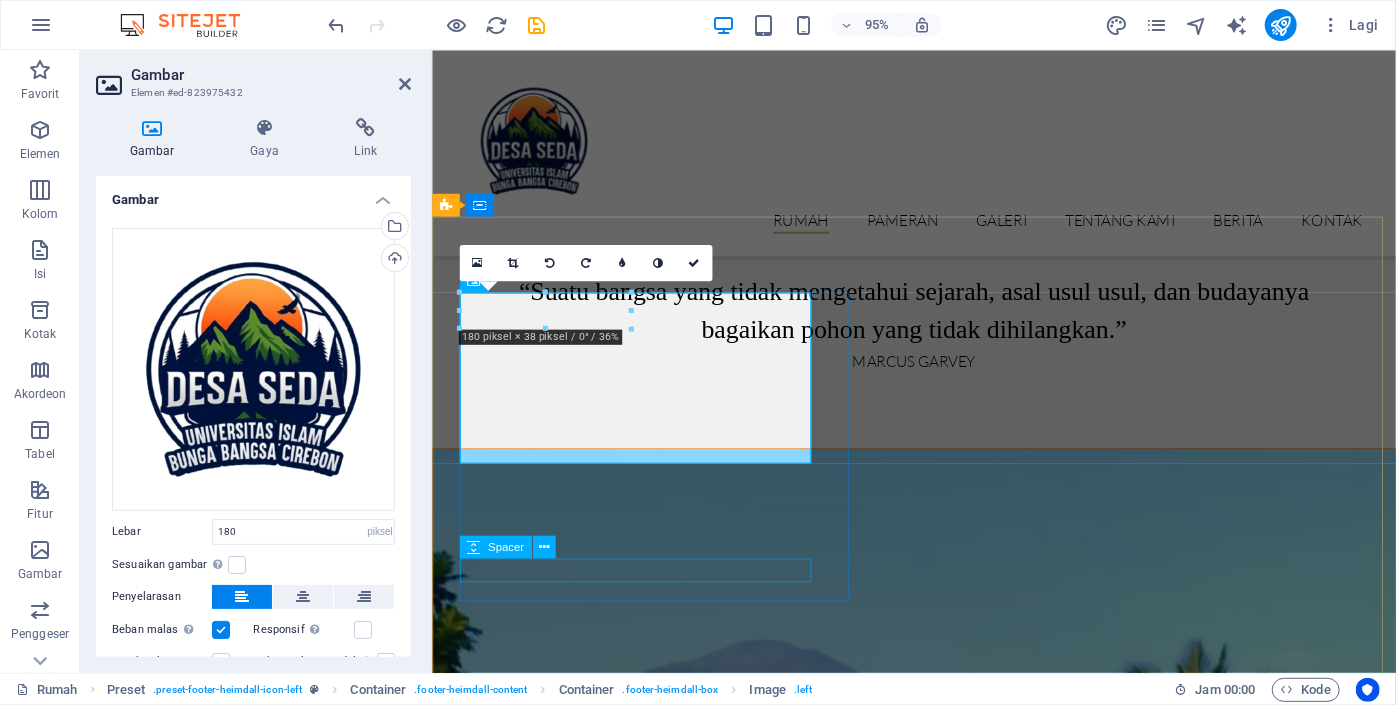 scroll, scrollTop: 3761, scrollLeft: 0, axis: vertical 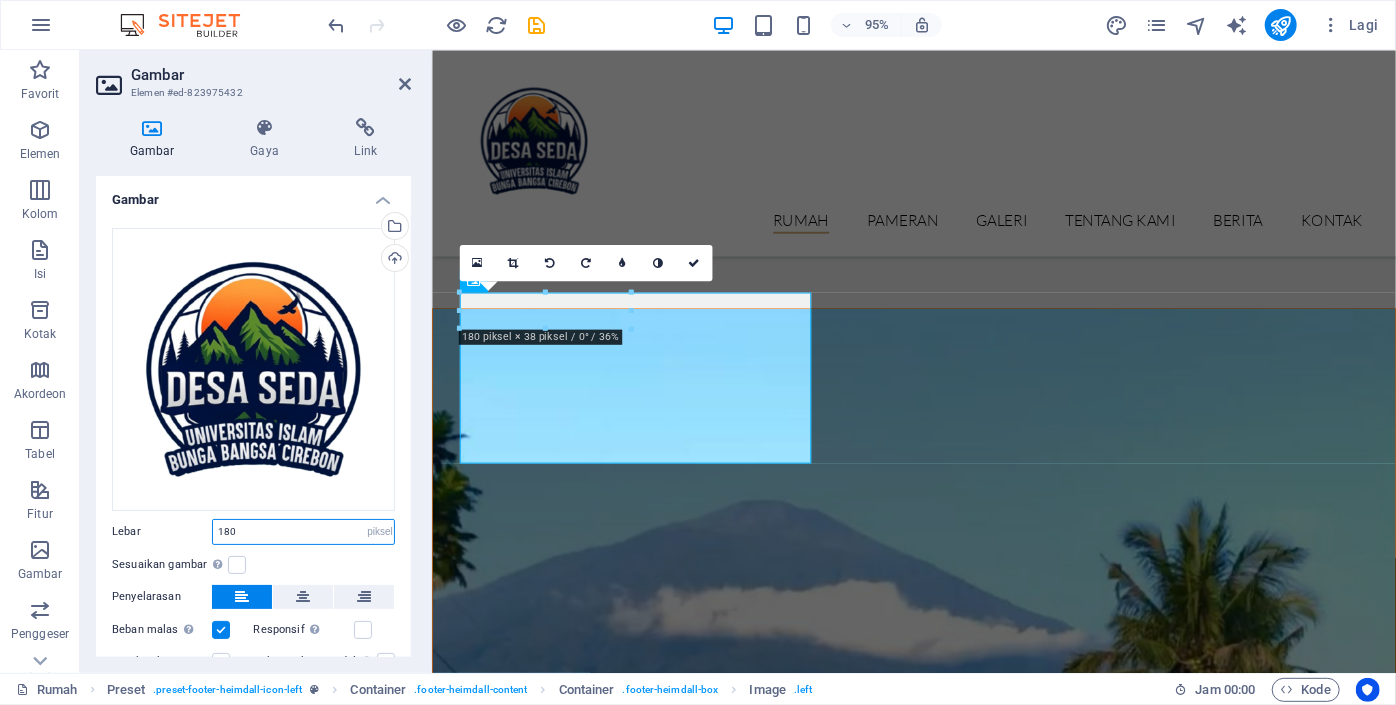 click on "180" at bounding box center (303, 532) 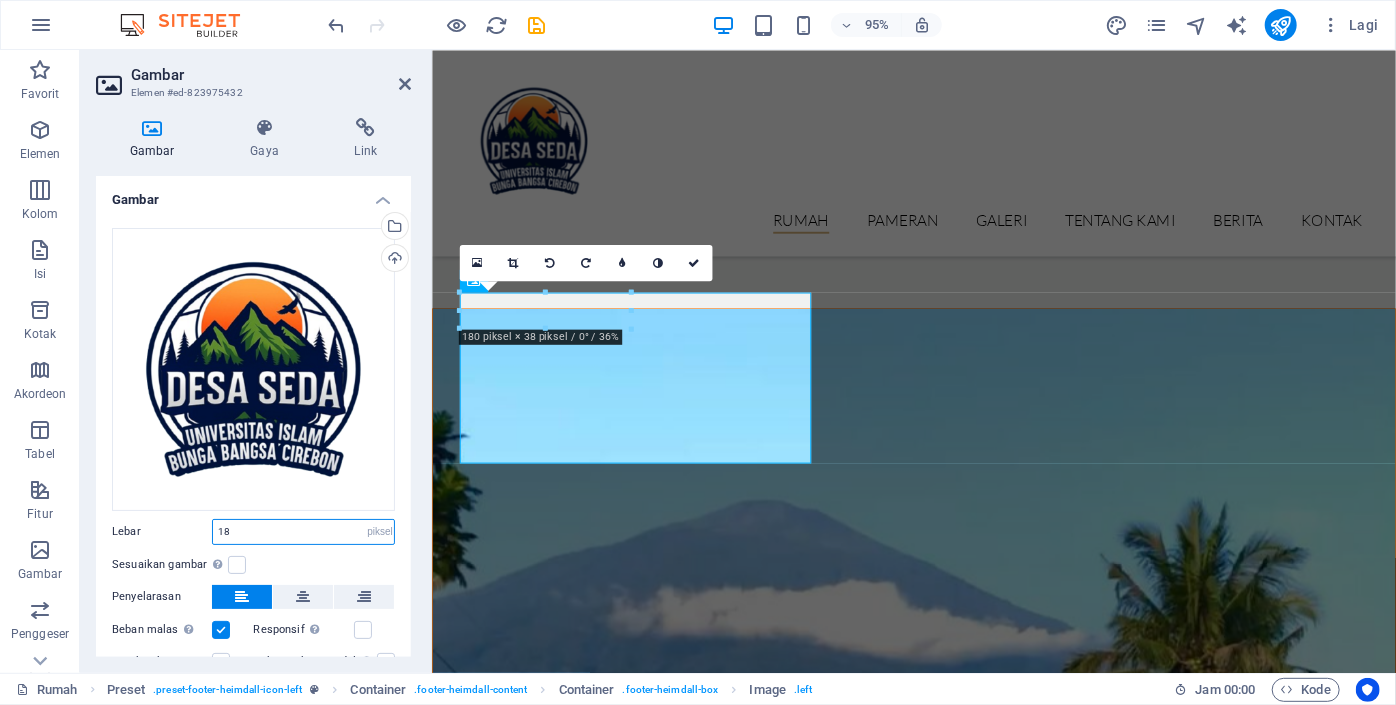 type on "1" 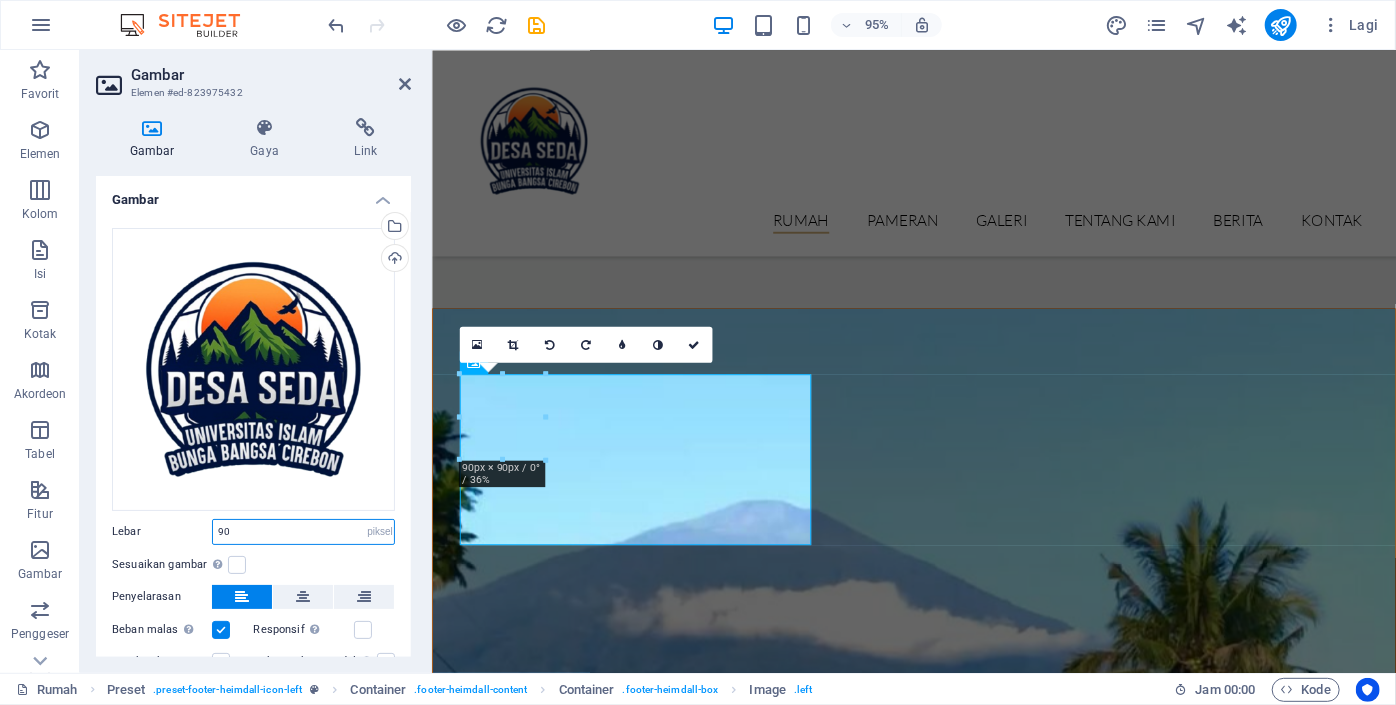 scroll, scrollTop: 3675, scrollLeft: 0, axis: vertical 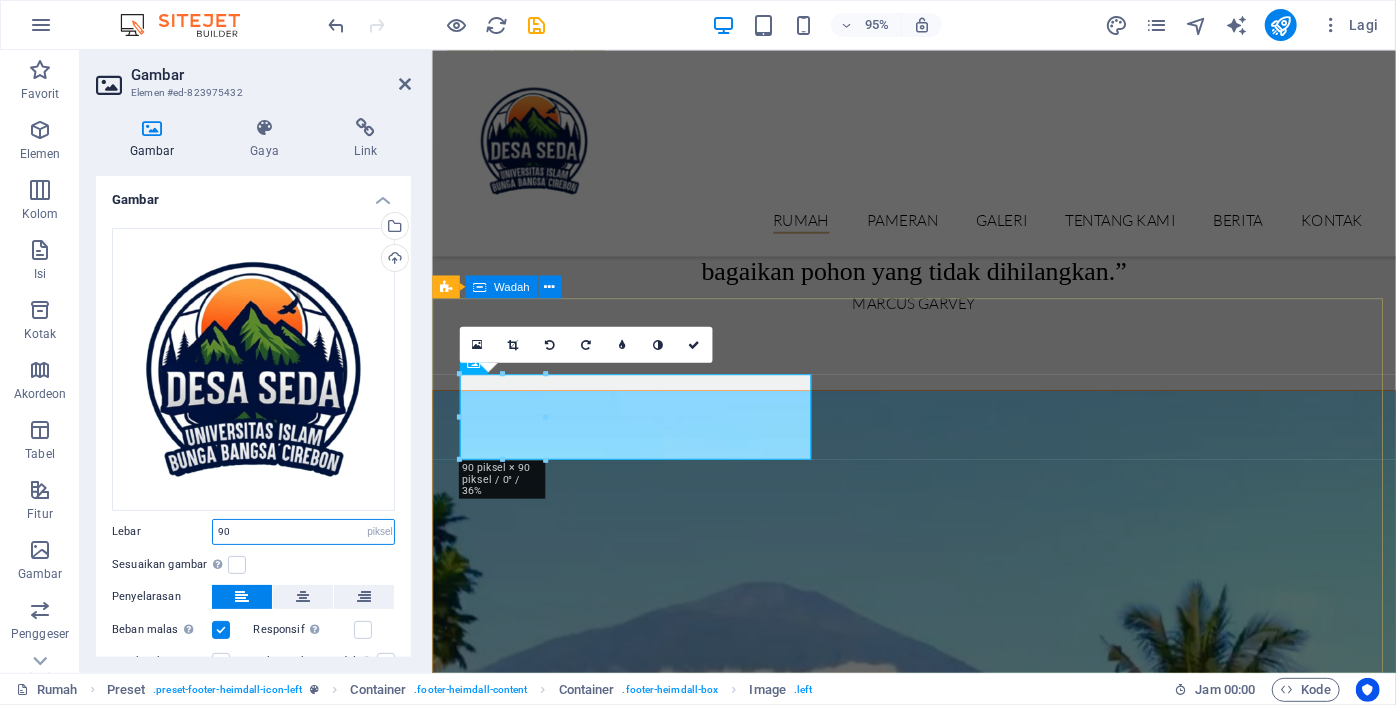 type on "90" 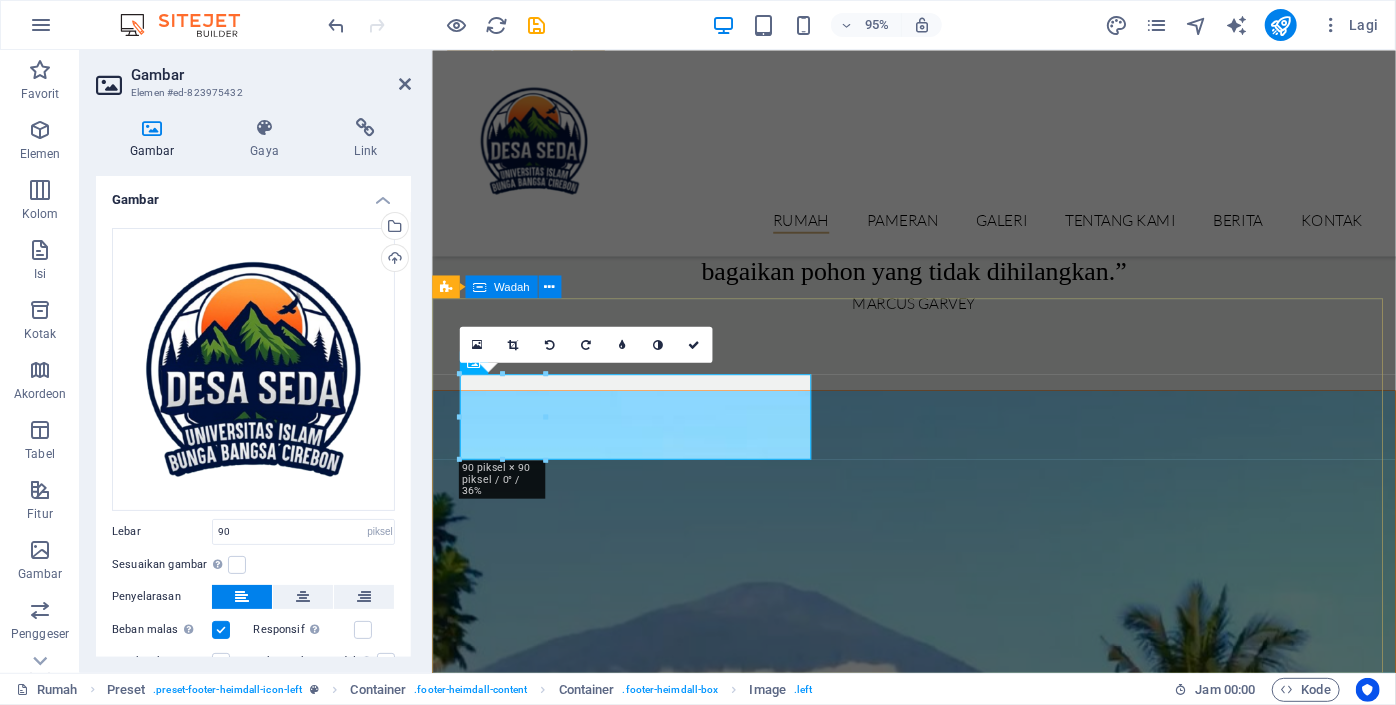 click on "Lorem ipsum dolor sit amet, consectetur elit adipisicing. Menolak, lebih penting lagi, dengan janji kebebasan yang diberikan praesentium. Navigasi Rumah Pameran Tampilan detail Galeri Tentang kami Berita Kontak Kontak Seda Berlin    12345 Telepon:  [PHONE] Mobil: [EMAIL] Pemberitahuan Hukum  |  Privasi" at bounding box center (938, 7767) 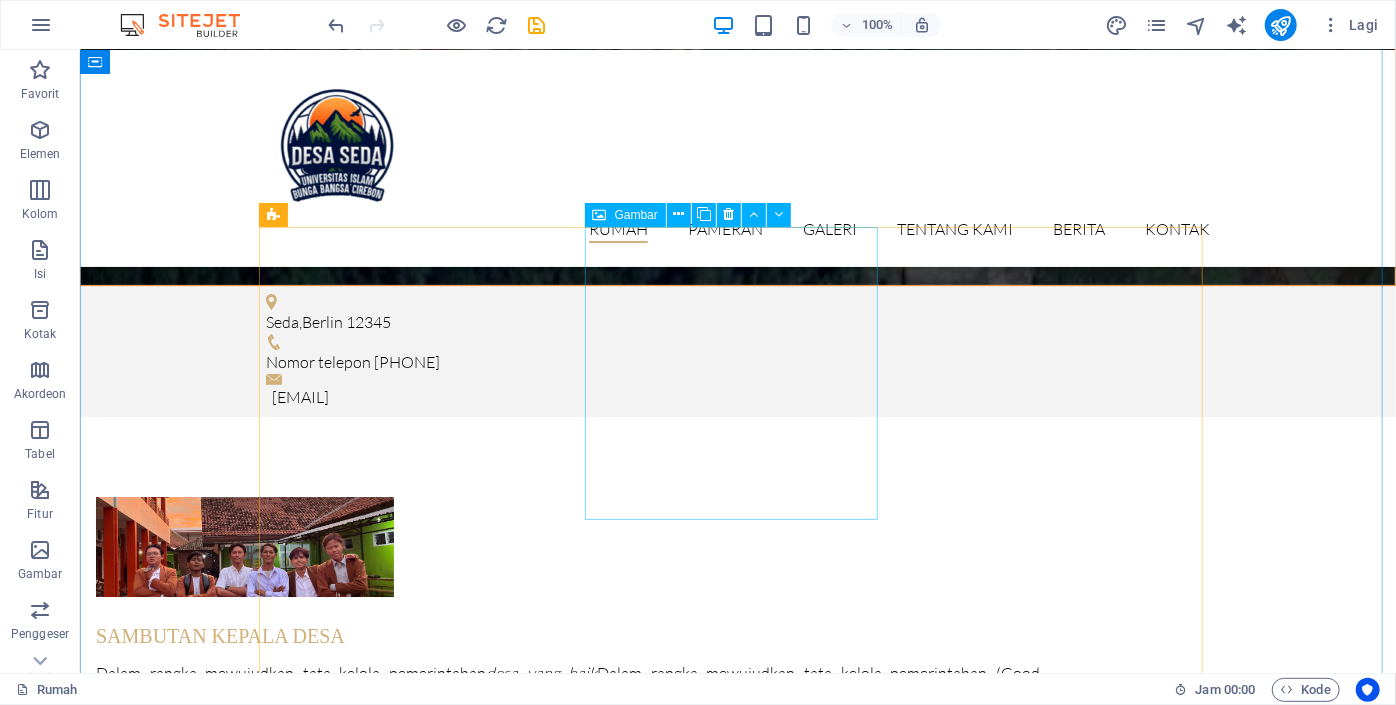 scroll, scrollTop: 3167, scrollLeft: 0, axis: vertical 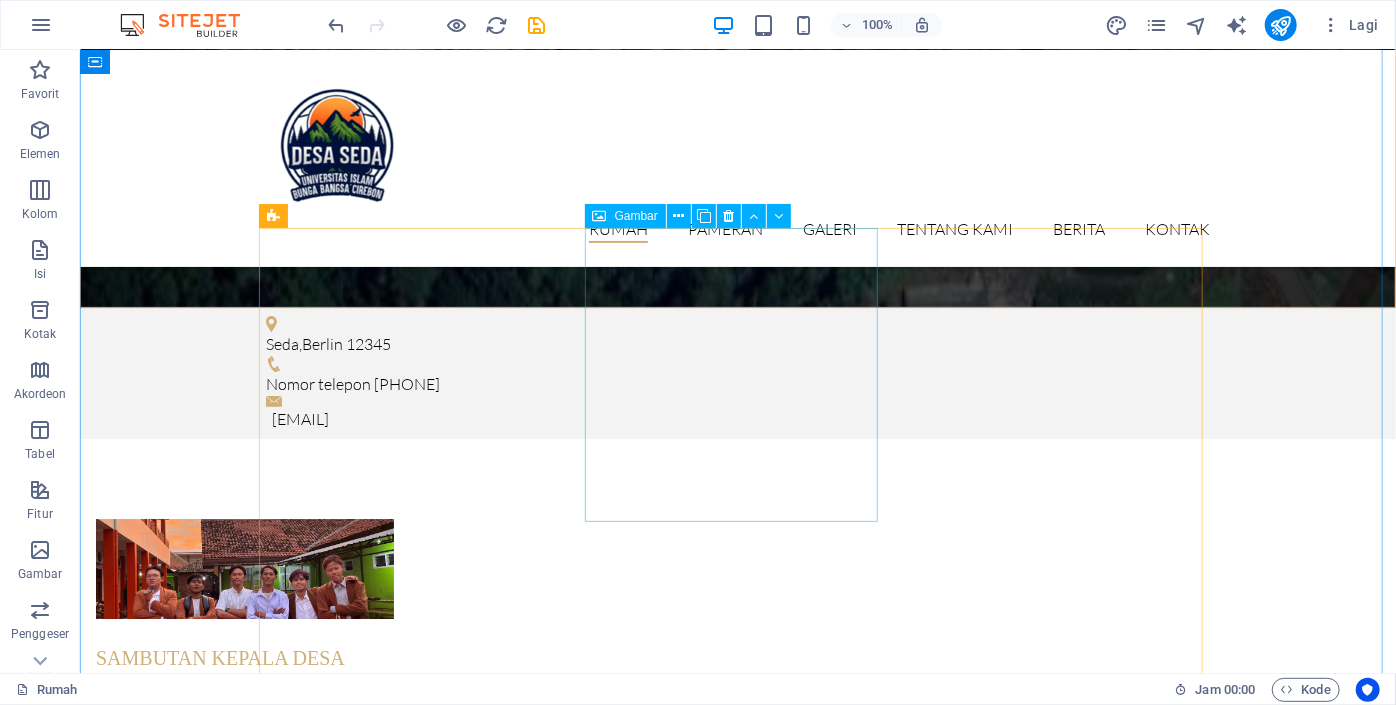 click on "[NAME] 09 November 2019" at bounding box center [737, 3899] 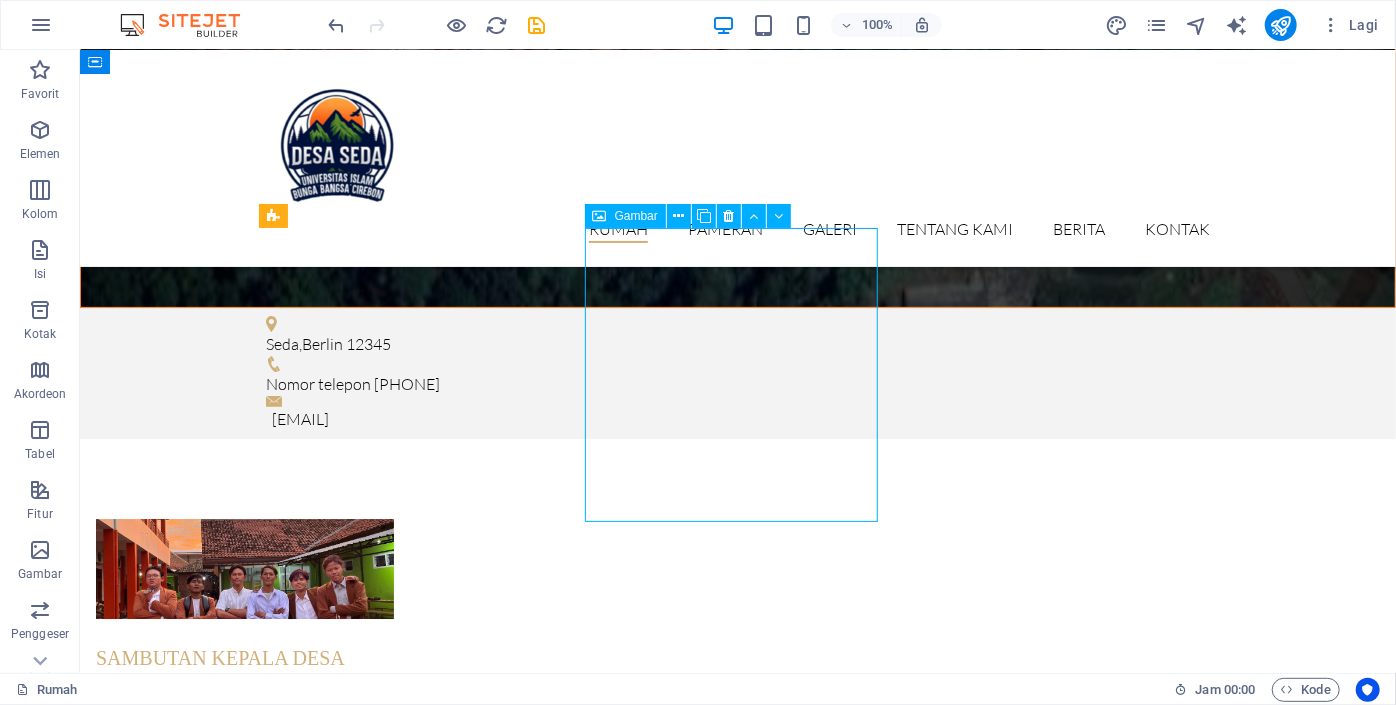 click on "[NAME] 09 November 2019" at bounding box center (737, 3899) 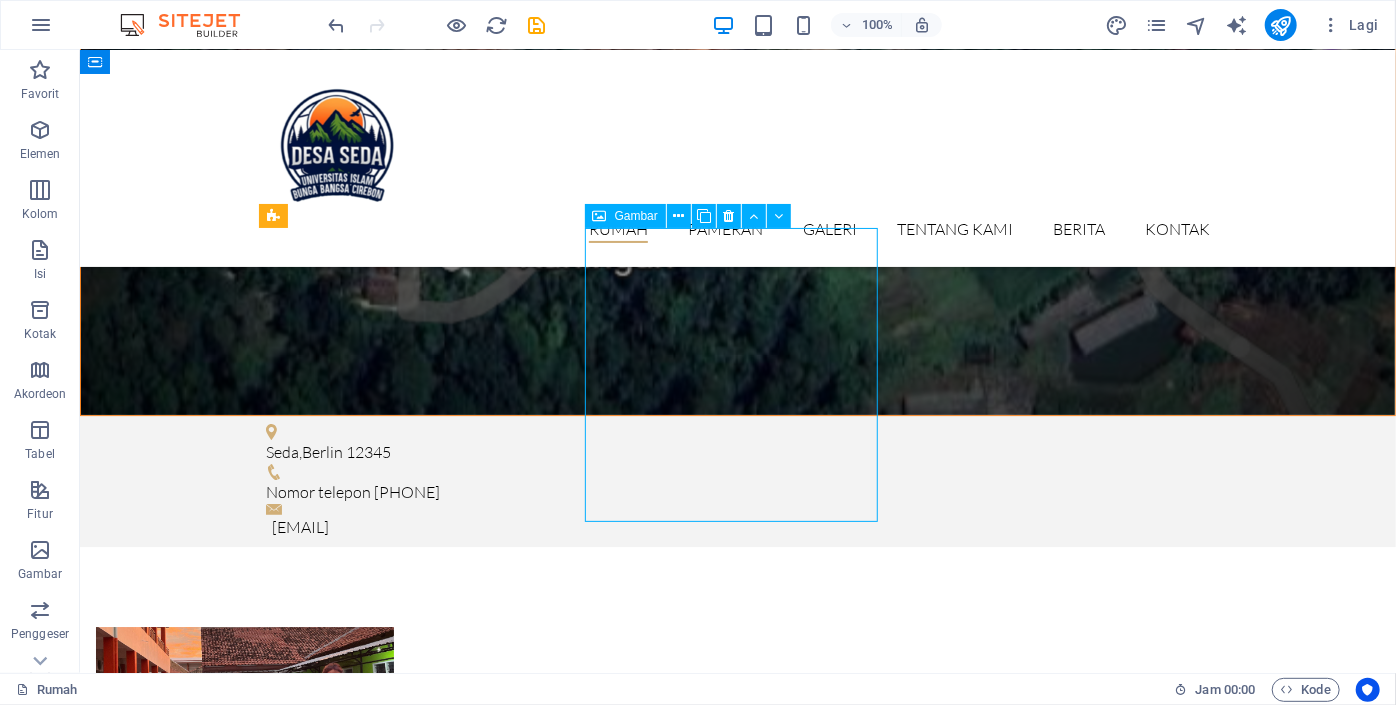 select on "%" 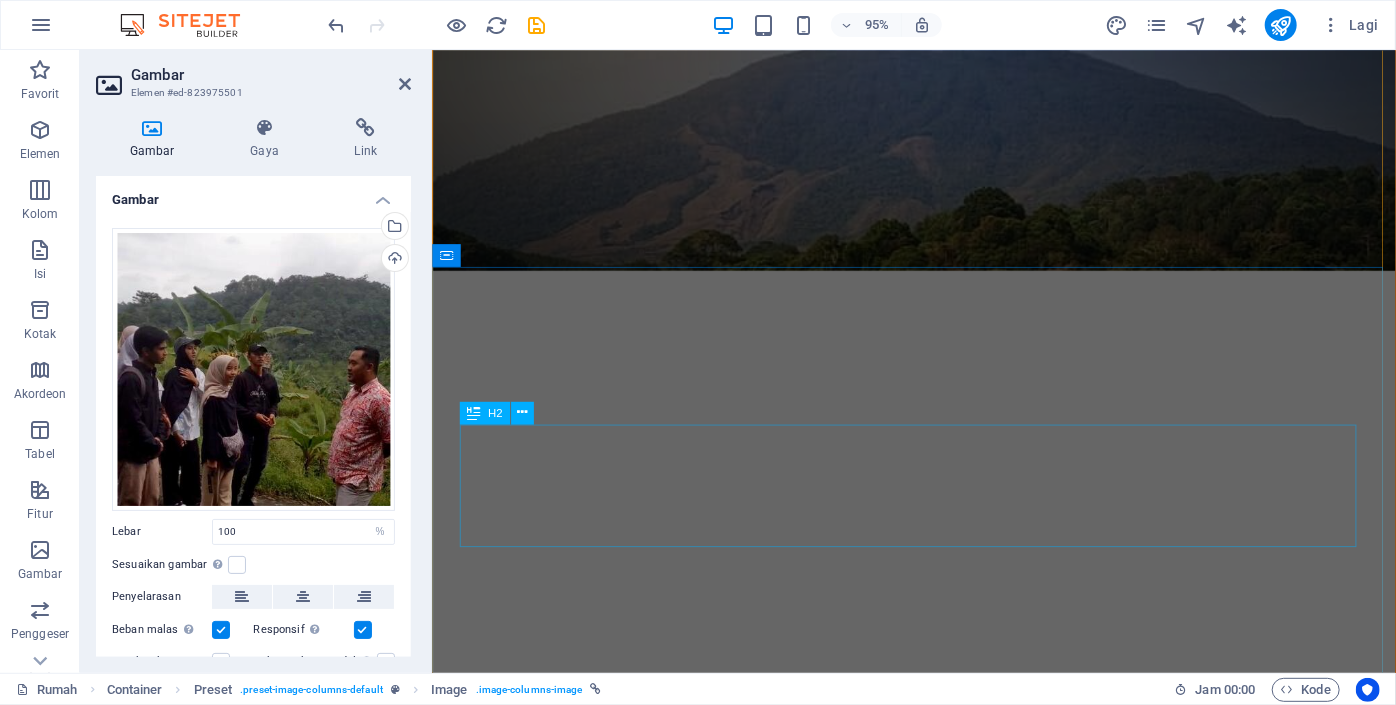 scroll, scrollTop: 0, scrollLeft: 0, axis: both 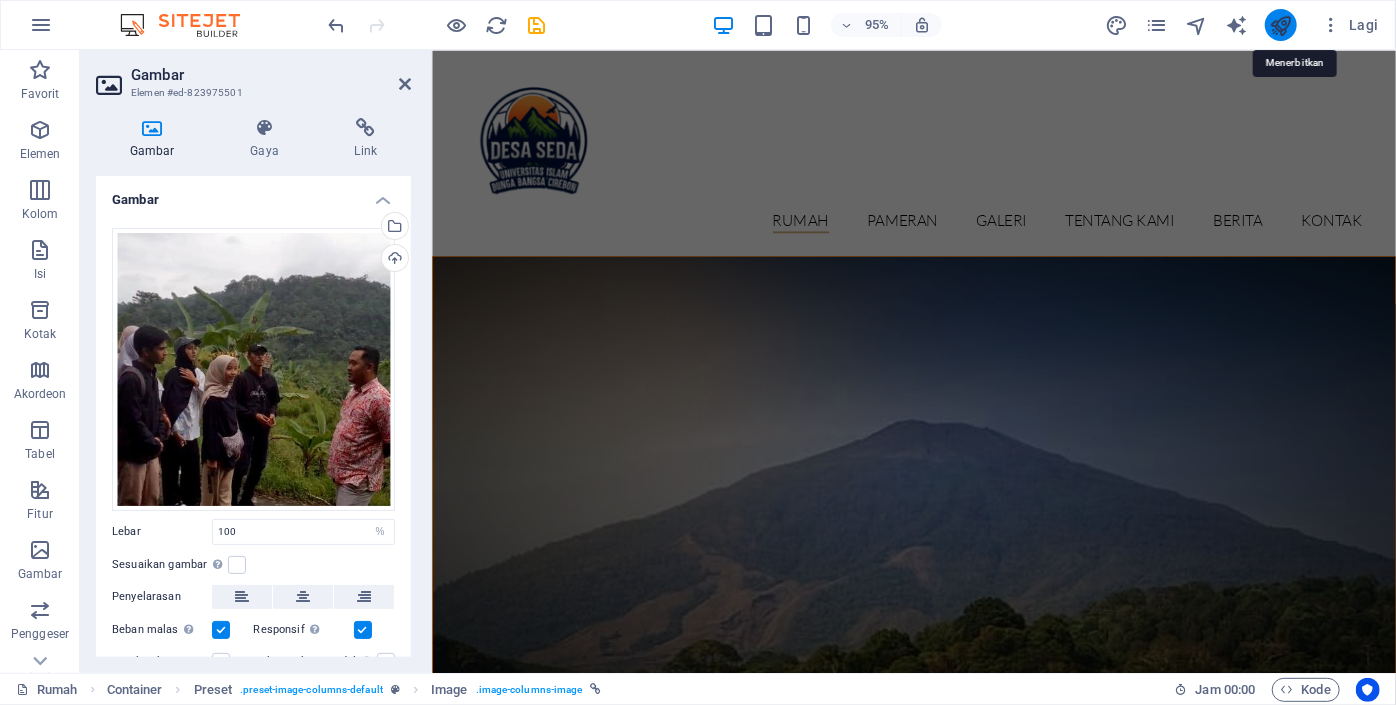 click at bounding box center [1280, 25] 